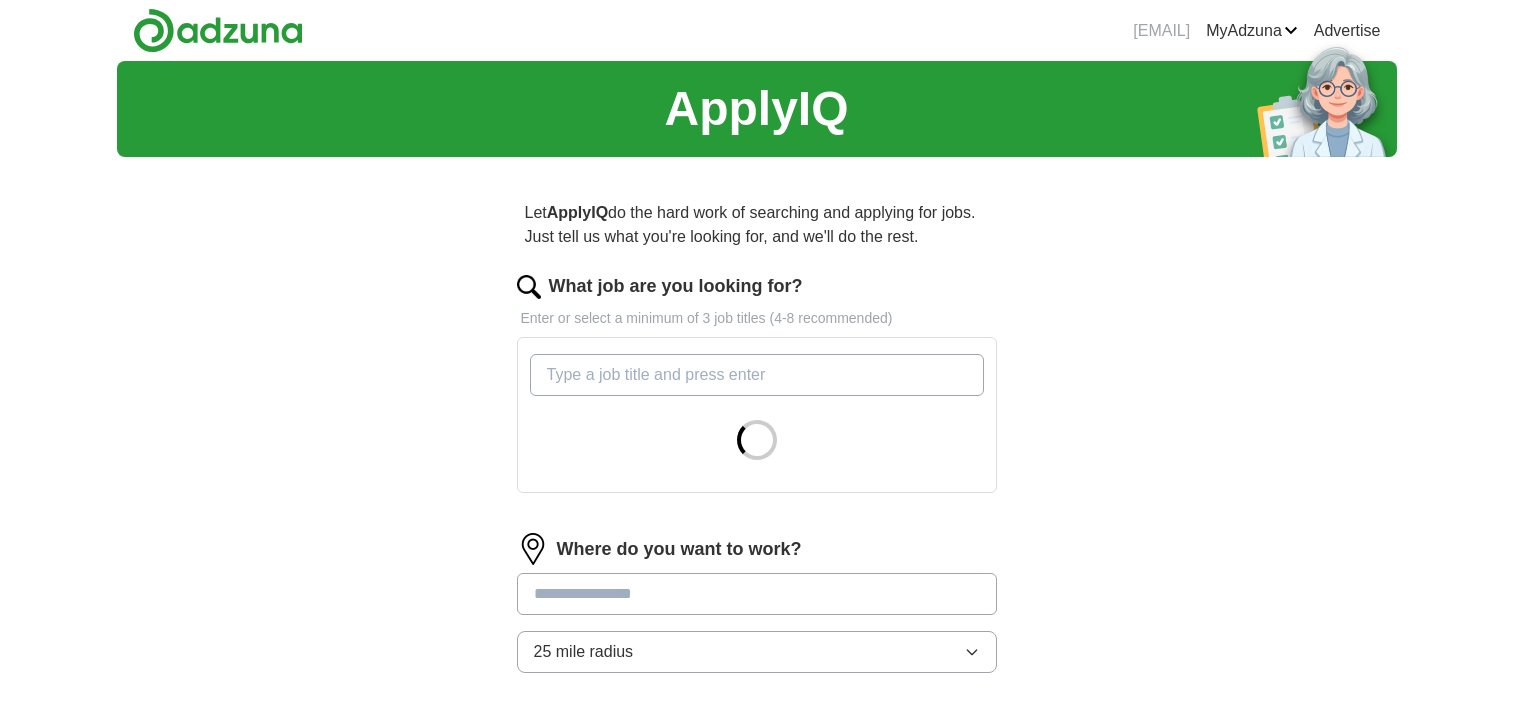 scroll, scrollTop: 0, scrollLeft: 0, axis: both 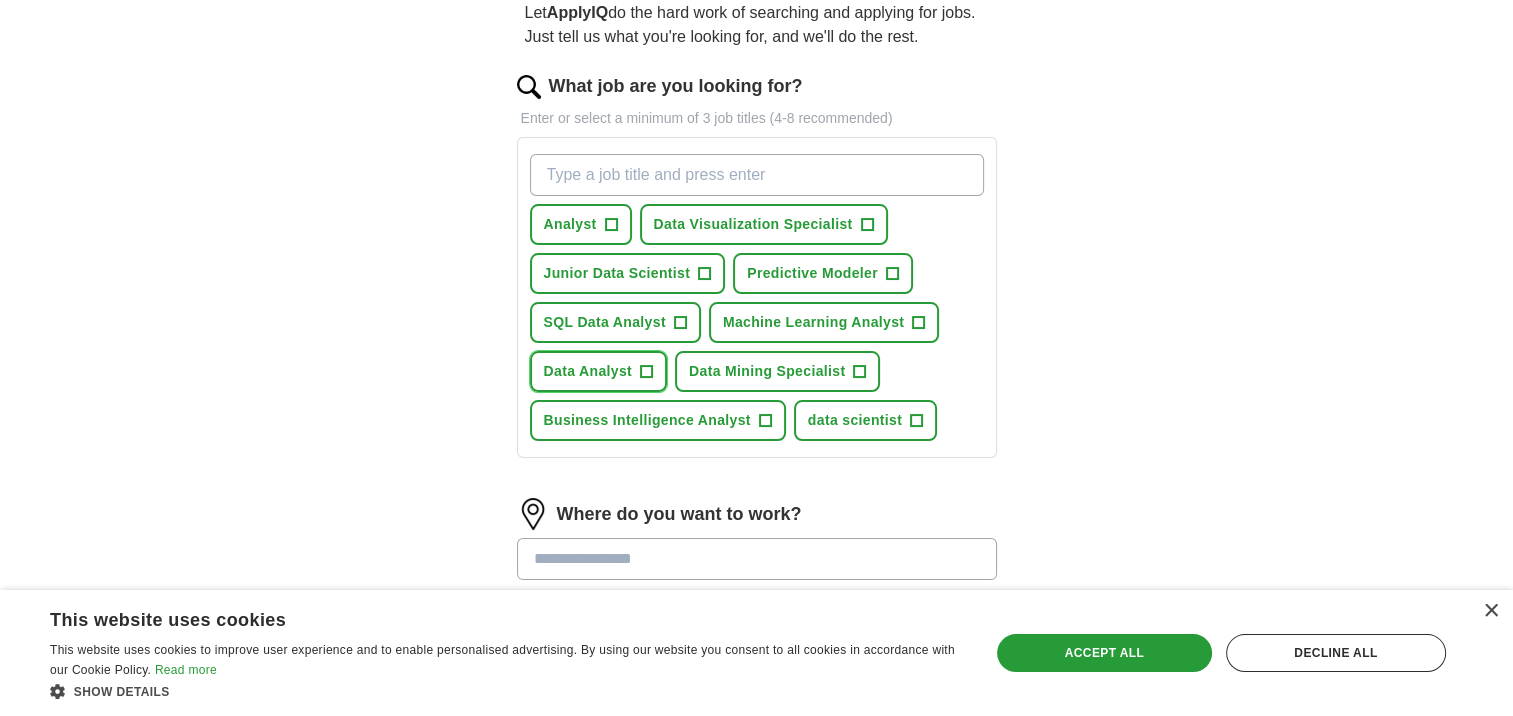 click on "Data Analyst +" at bounding box center (599, 371) 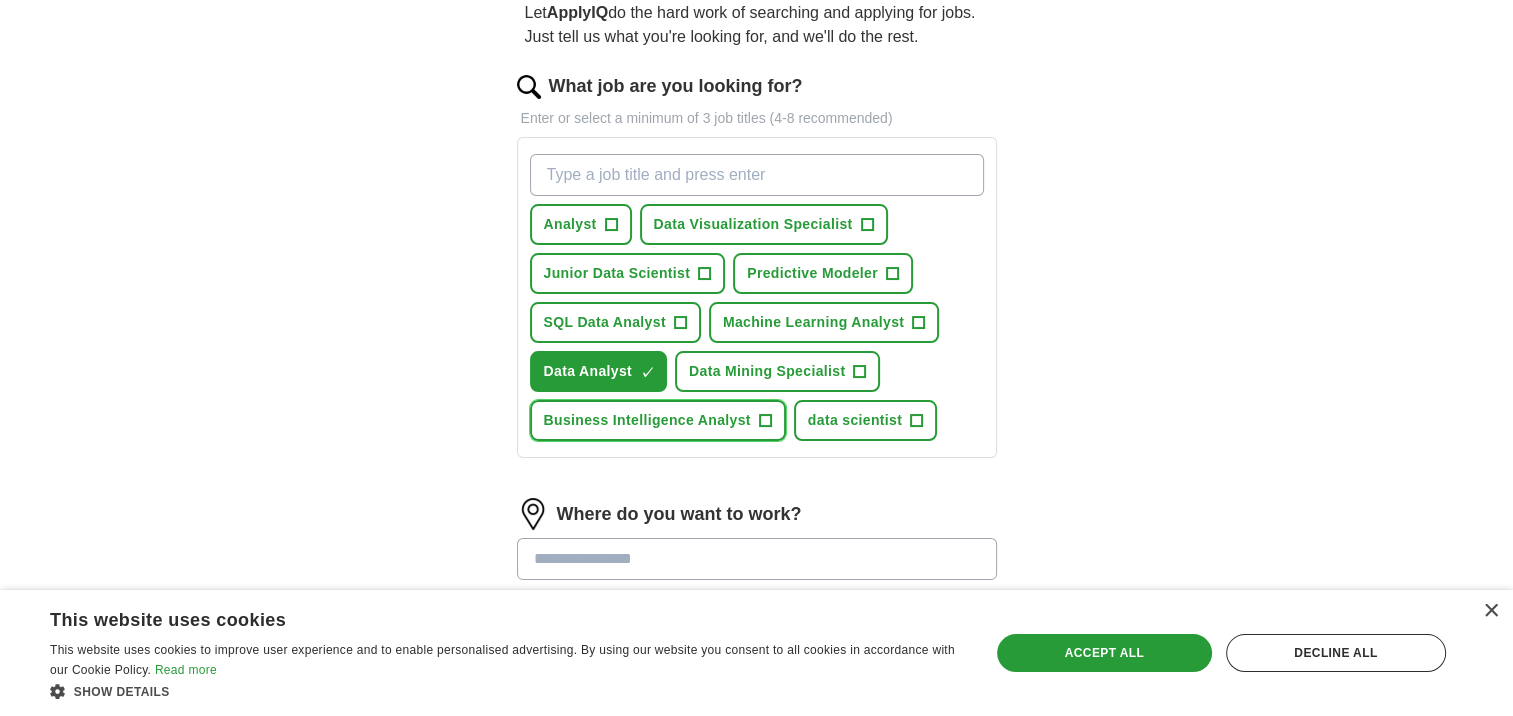 click on "Business Intelligence Analyst +" at bounding box center [658, 420] 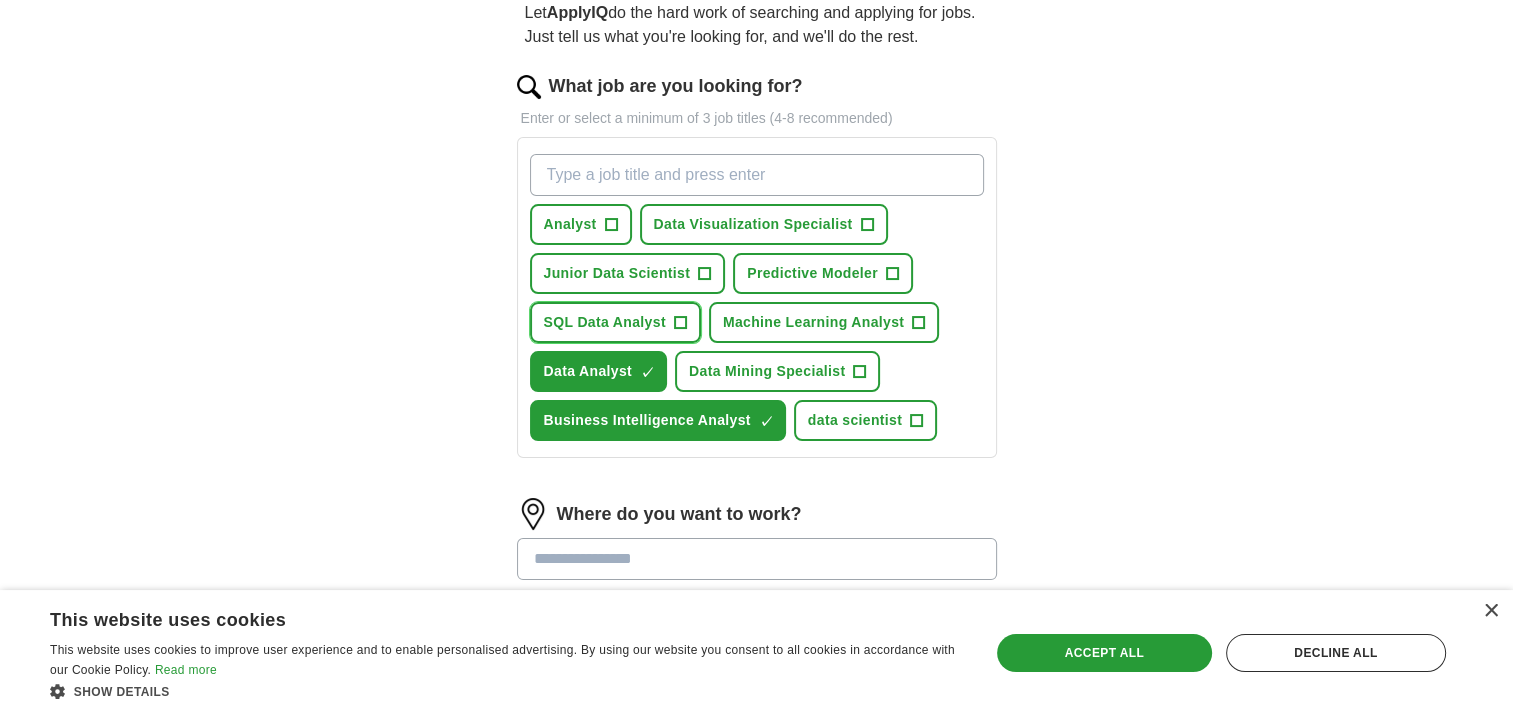 click on "+" at bounding box center [680, 323] 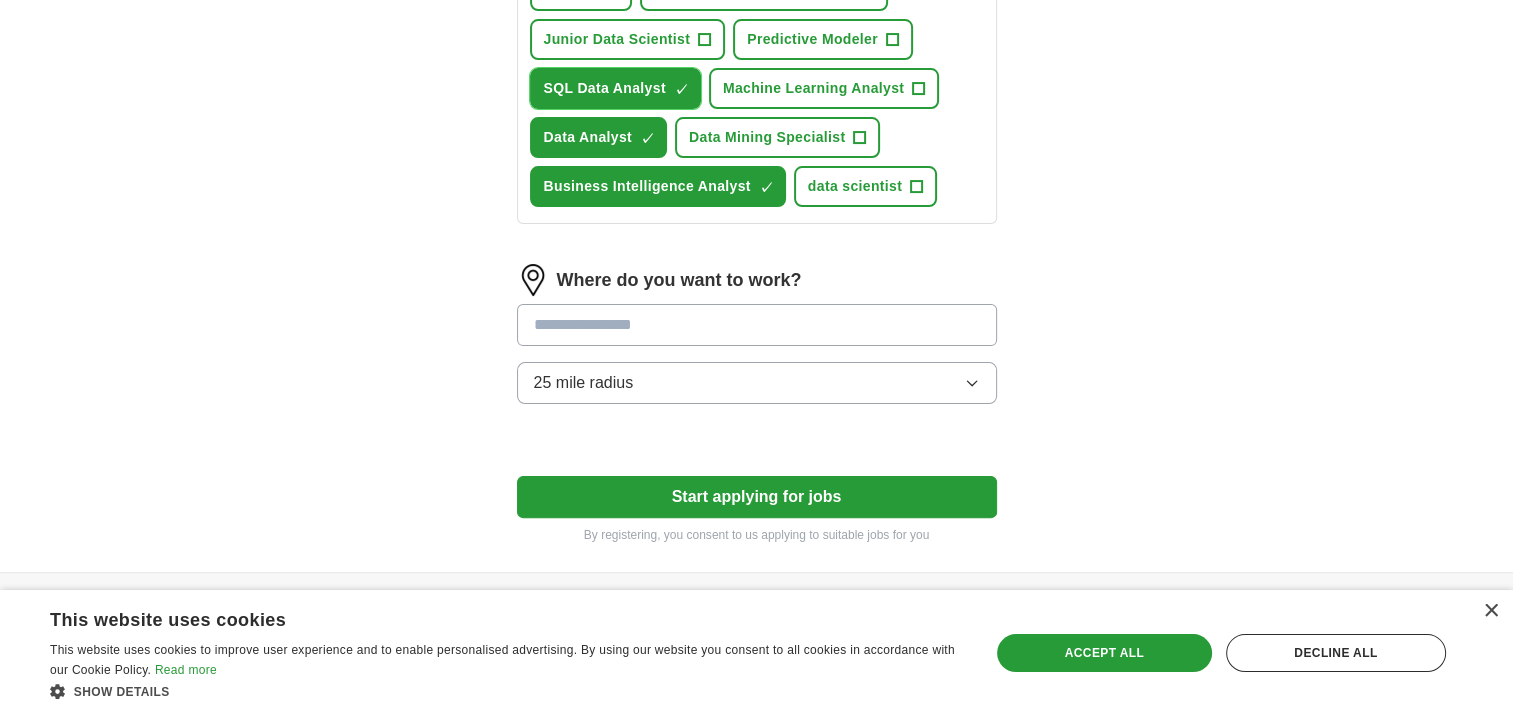 scroll, scrollTop: 485, scrollLeft: 0, axis: vertical 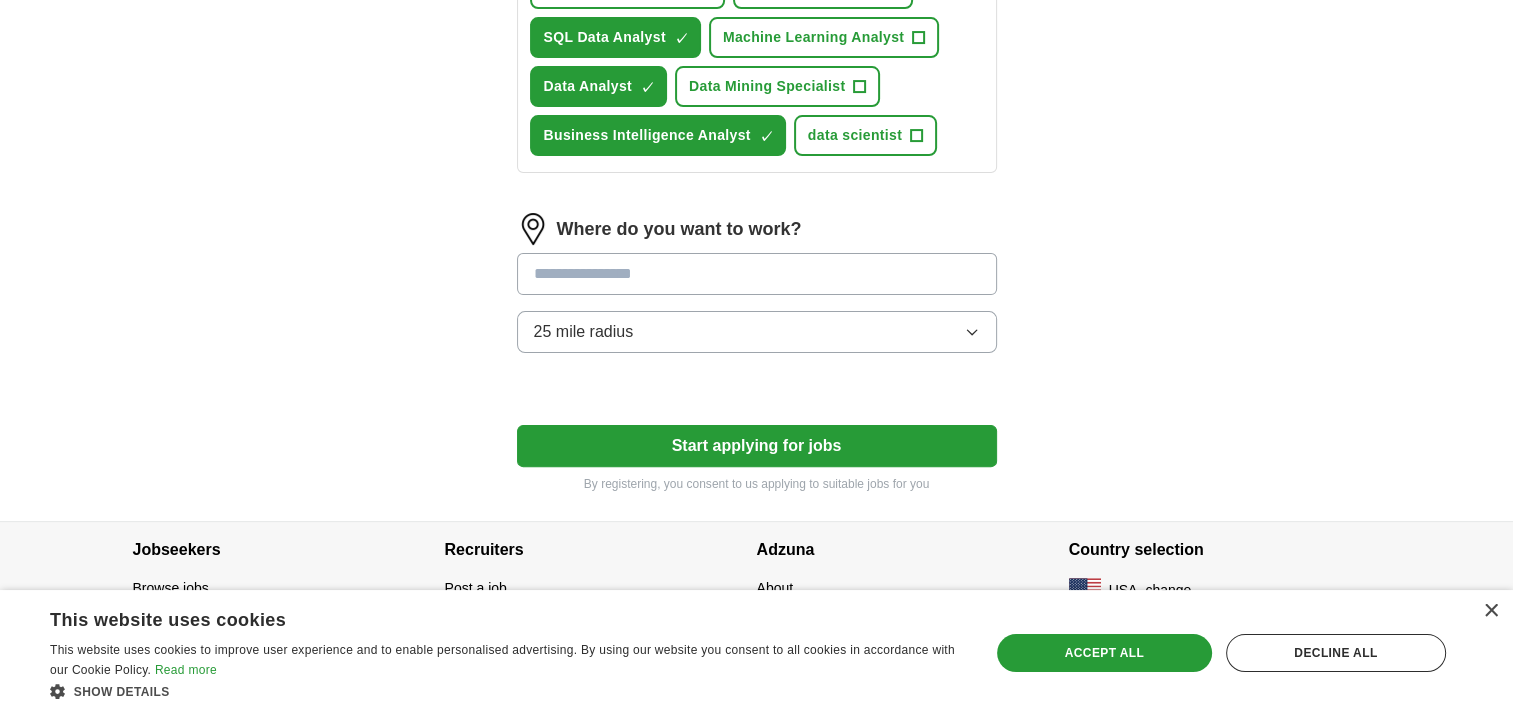 click at bounding box center (757, 274) 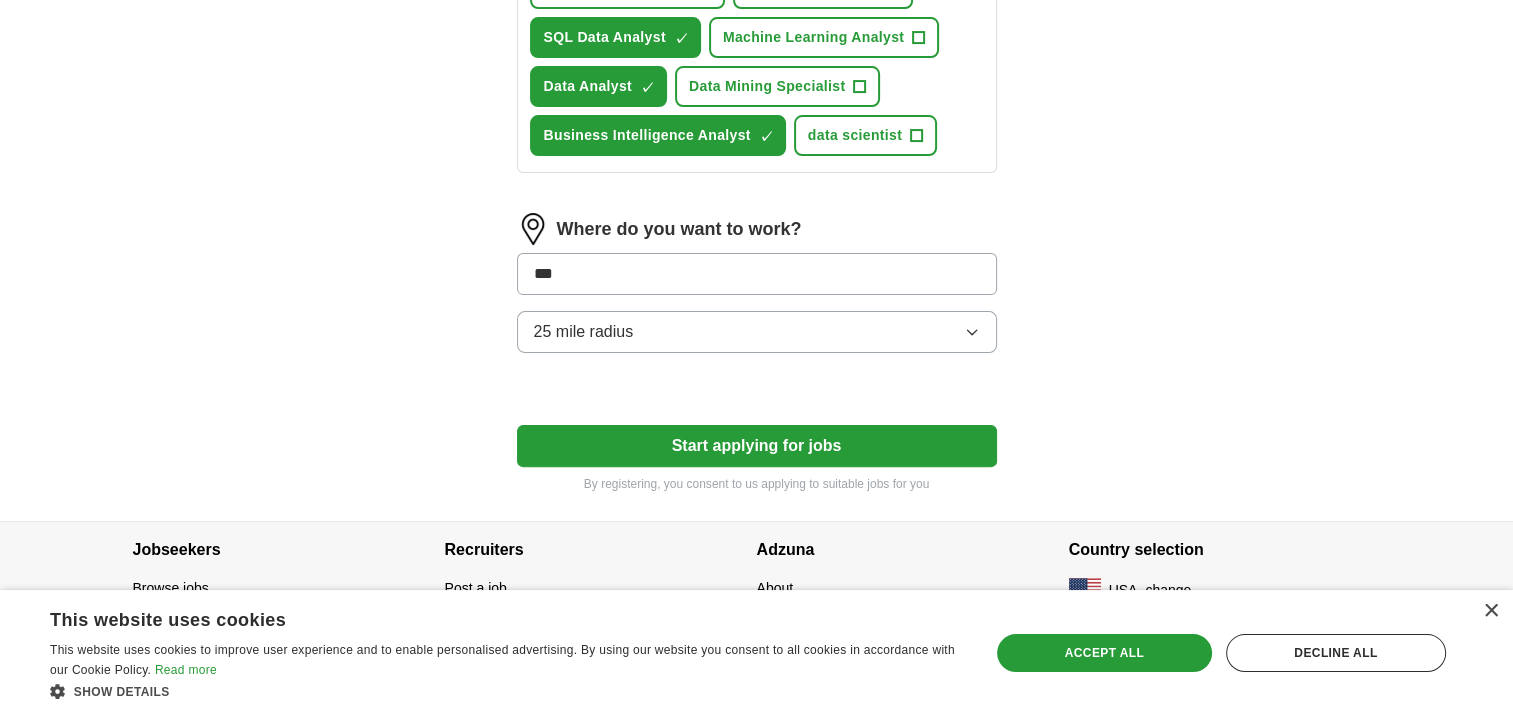 type on "****" 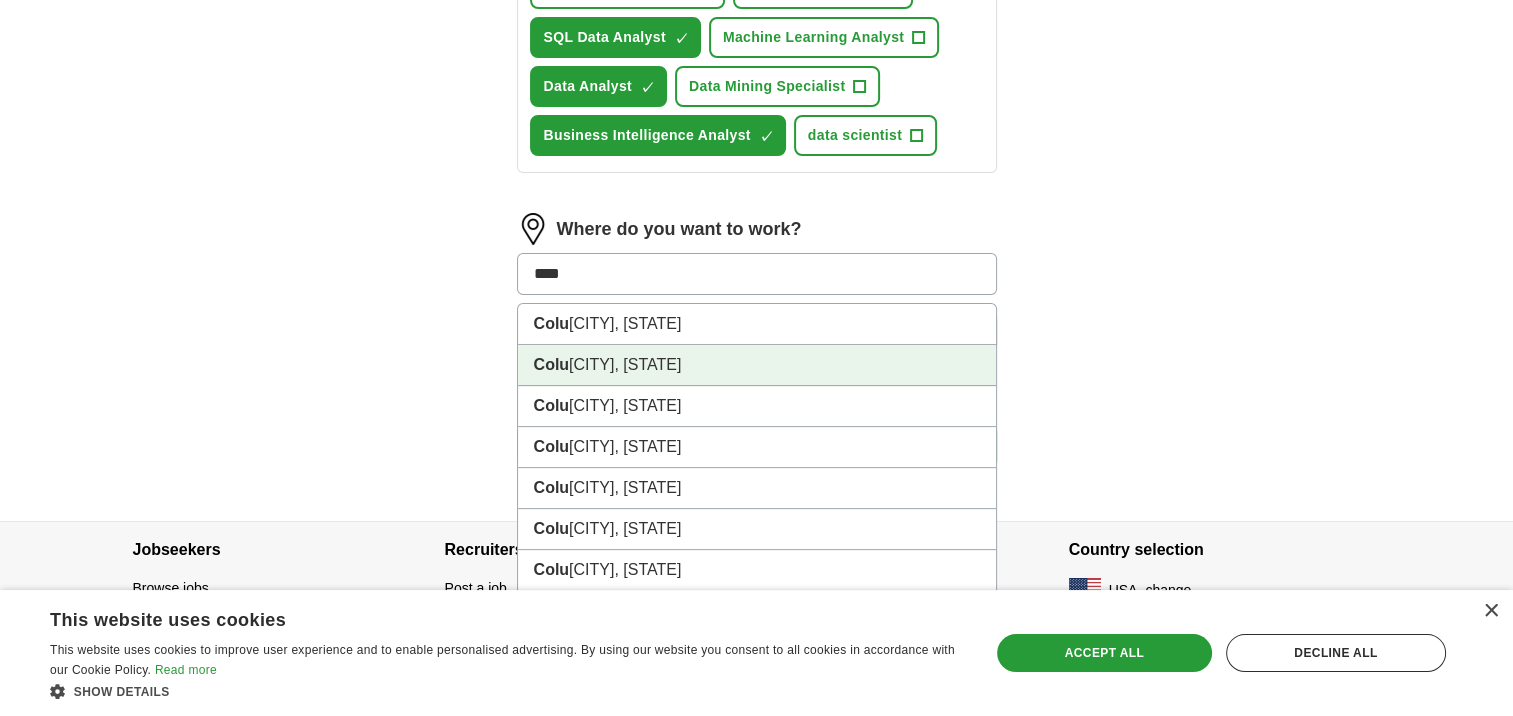 click on "[CITY], [STATE]" at bounding box center (757, 365) 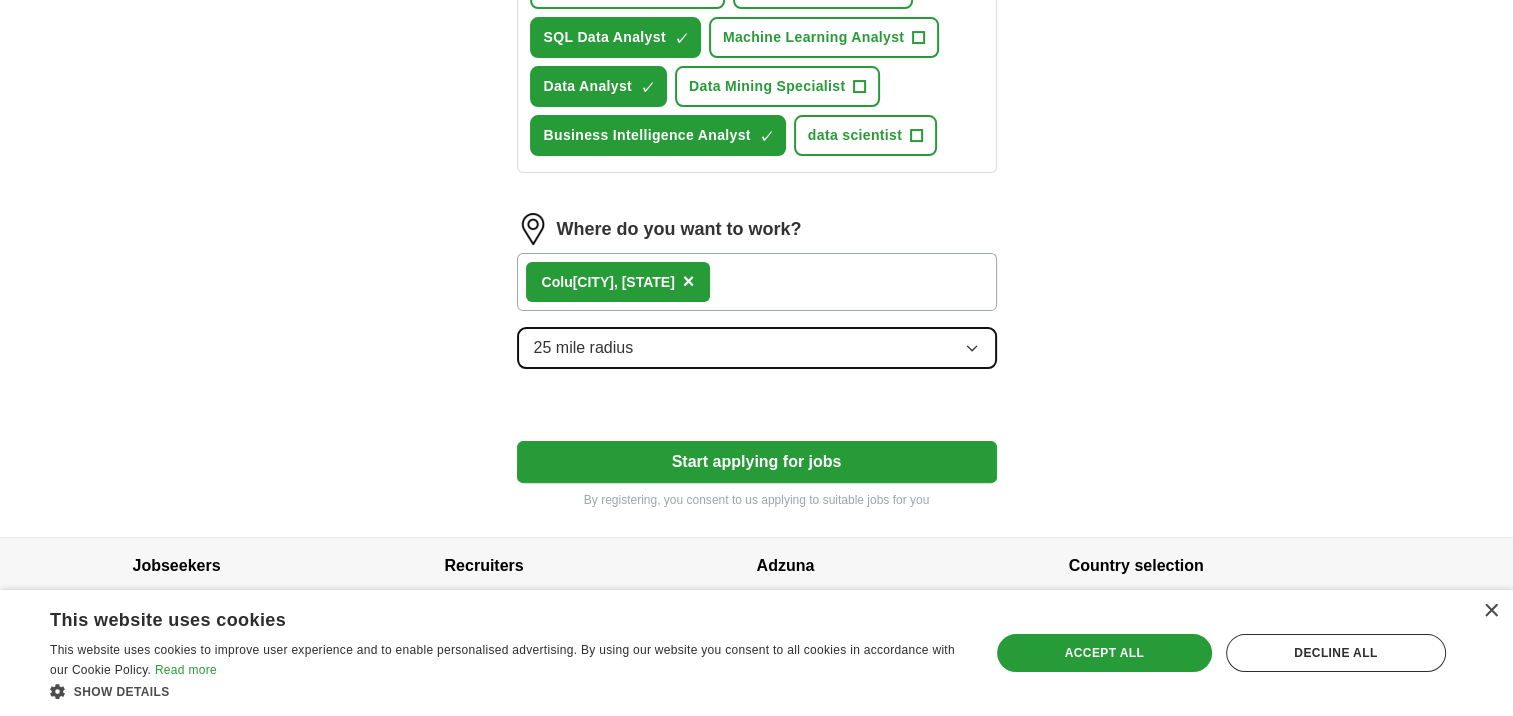 click on "25 mile radius" at bounding box center (757, 348) 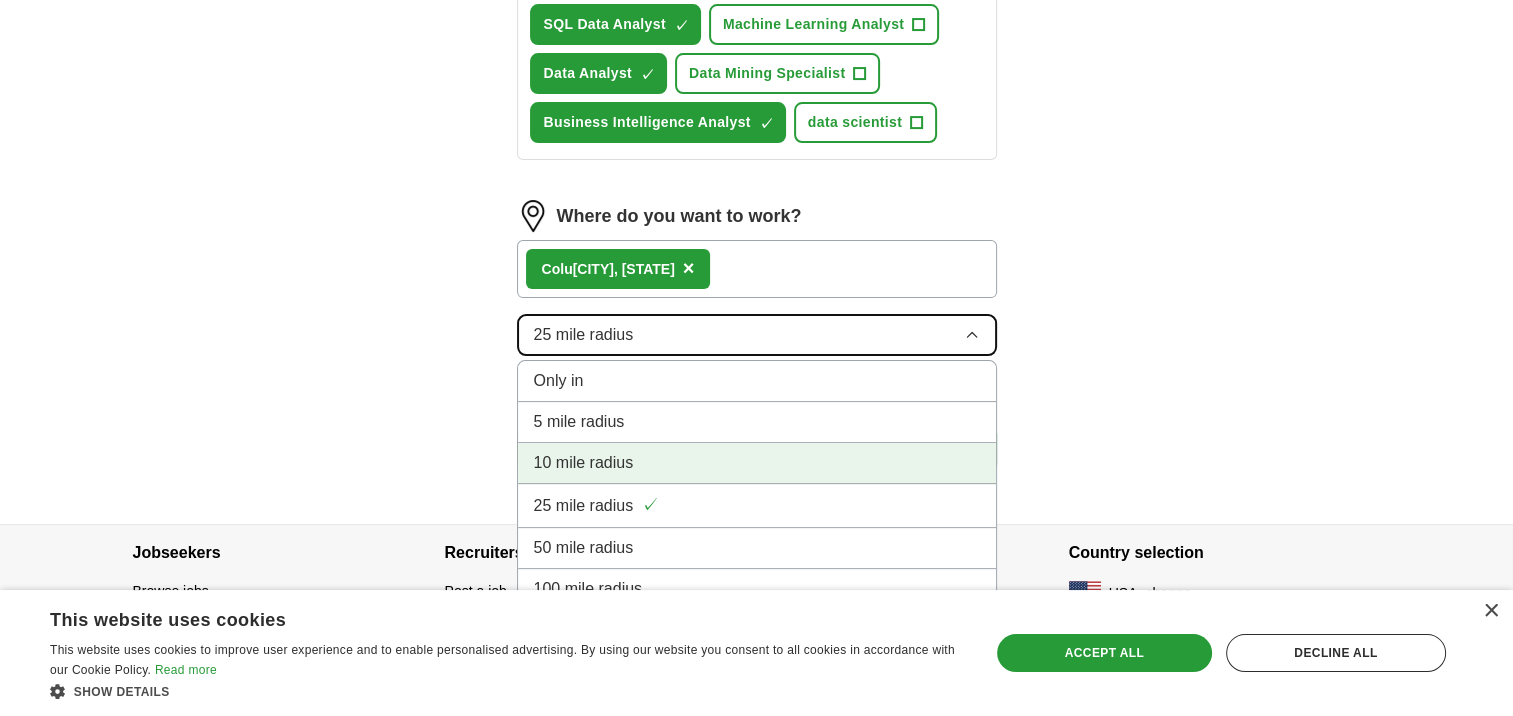 scroll, scrollTop: 501, scrollLeft: 0, axis: vertical 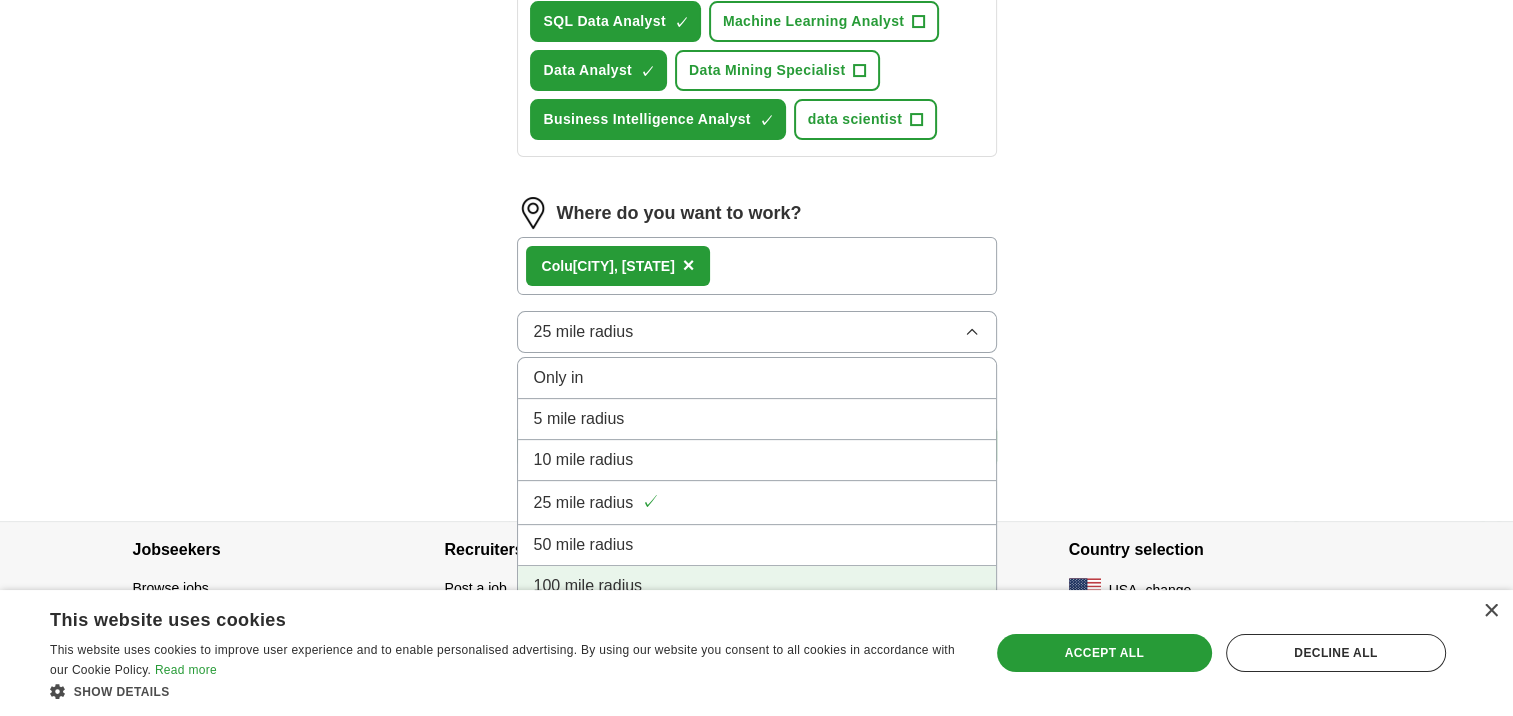 click on "100 mile radius" at bounding box center (757, 586) 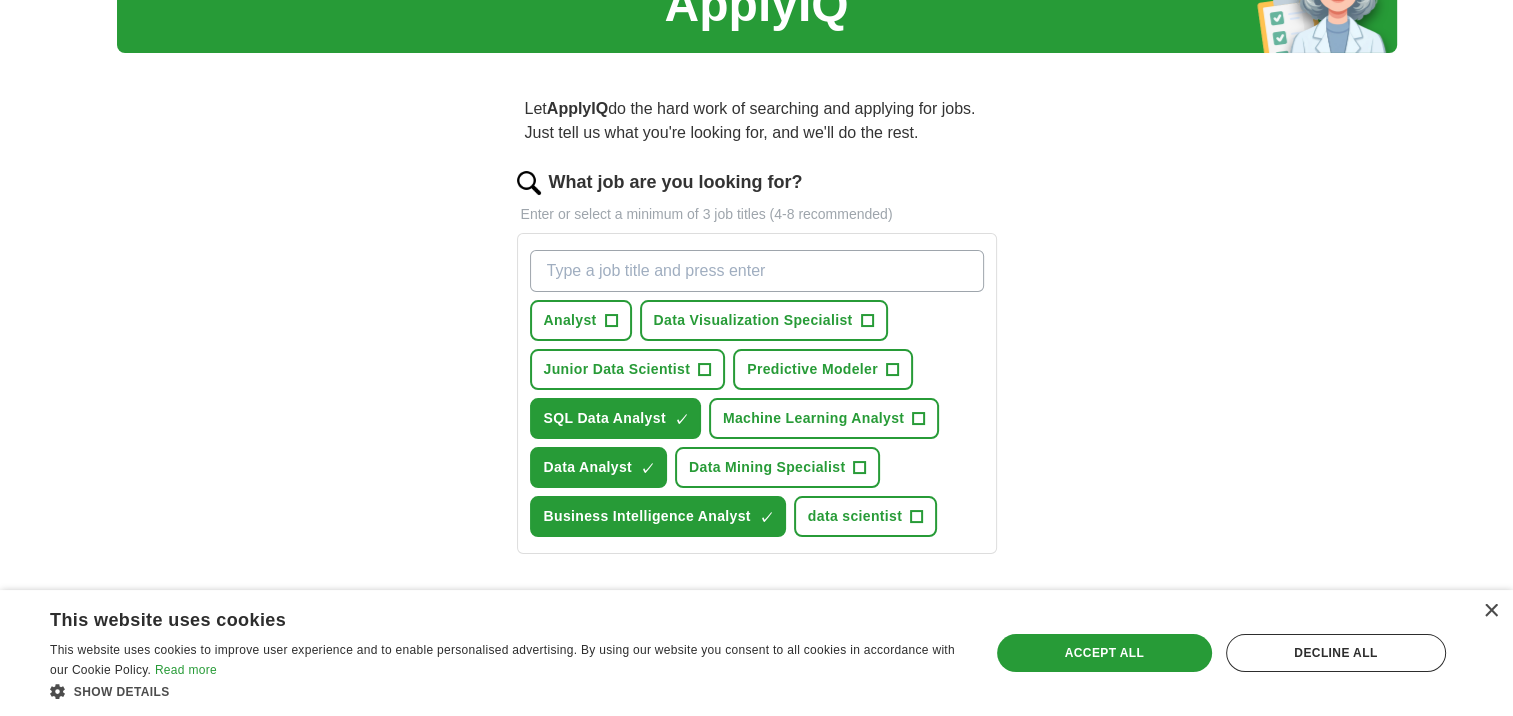 scroll, scrollTop: 101, scrollLeft: 0, axis: vertical 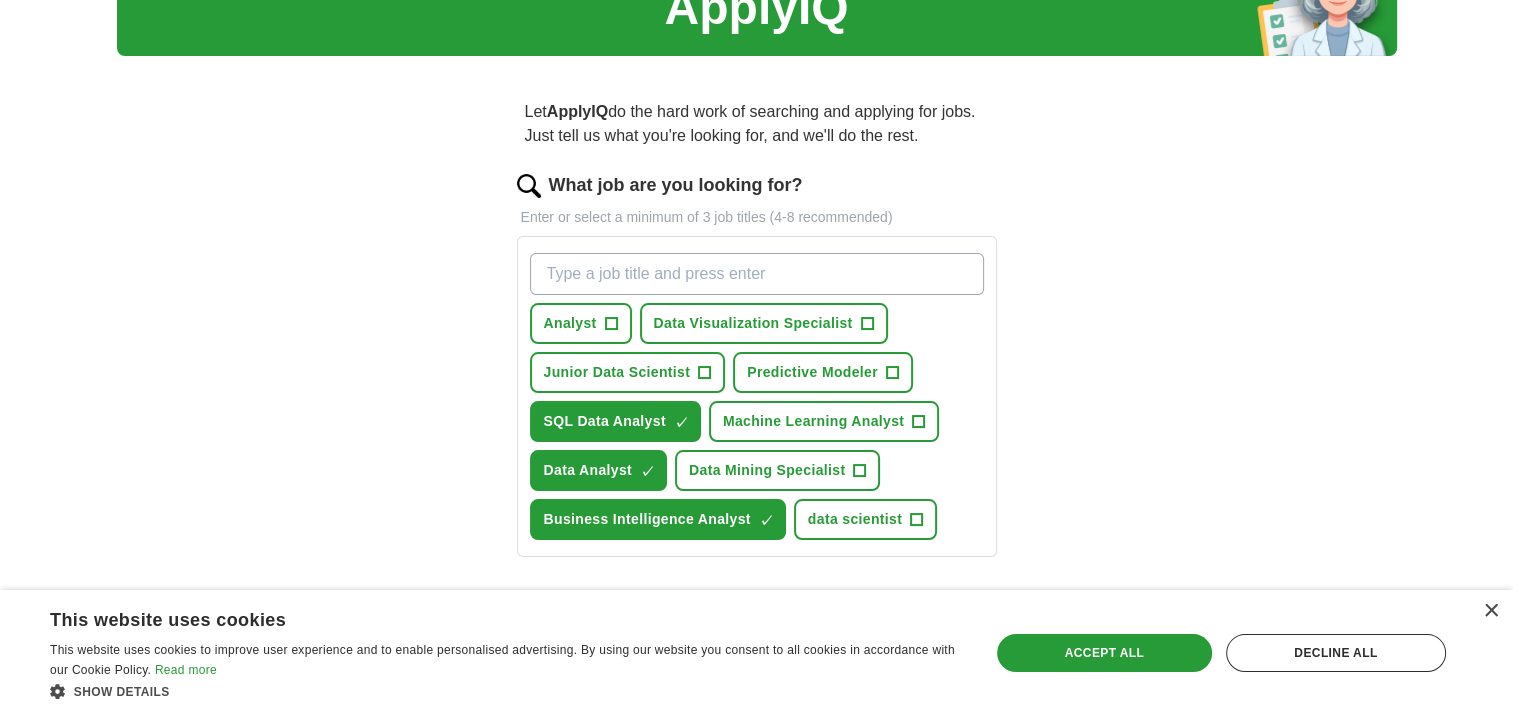 click on "What job are you looking for?" at bounding box center (757, 274) 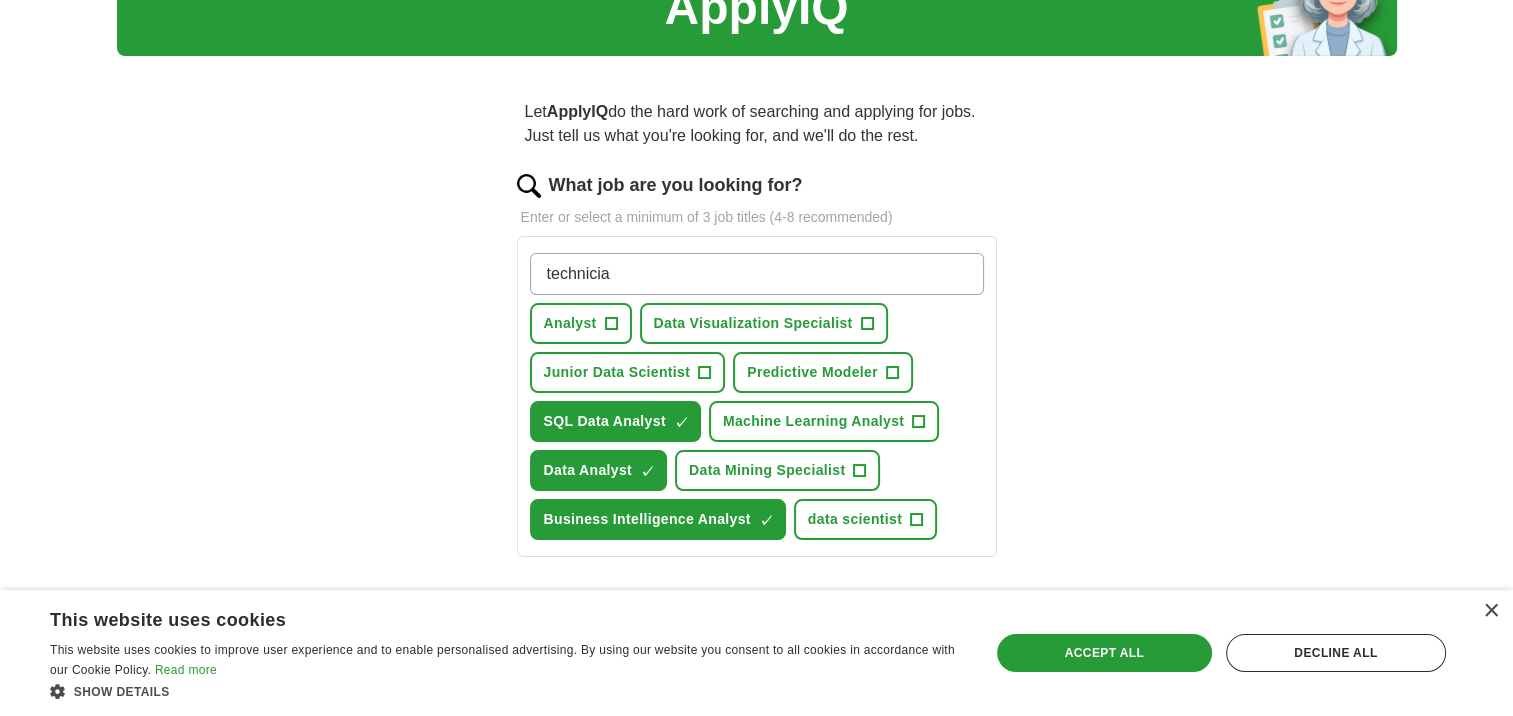 type on "technician" 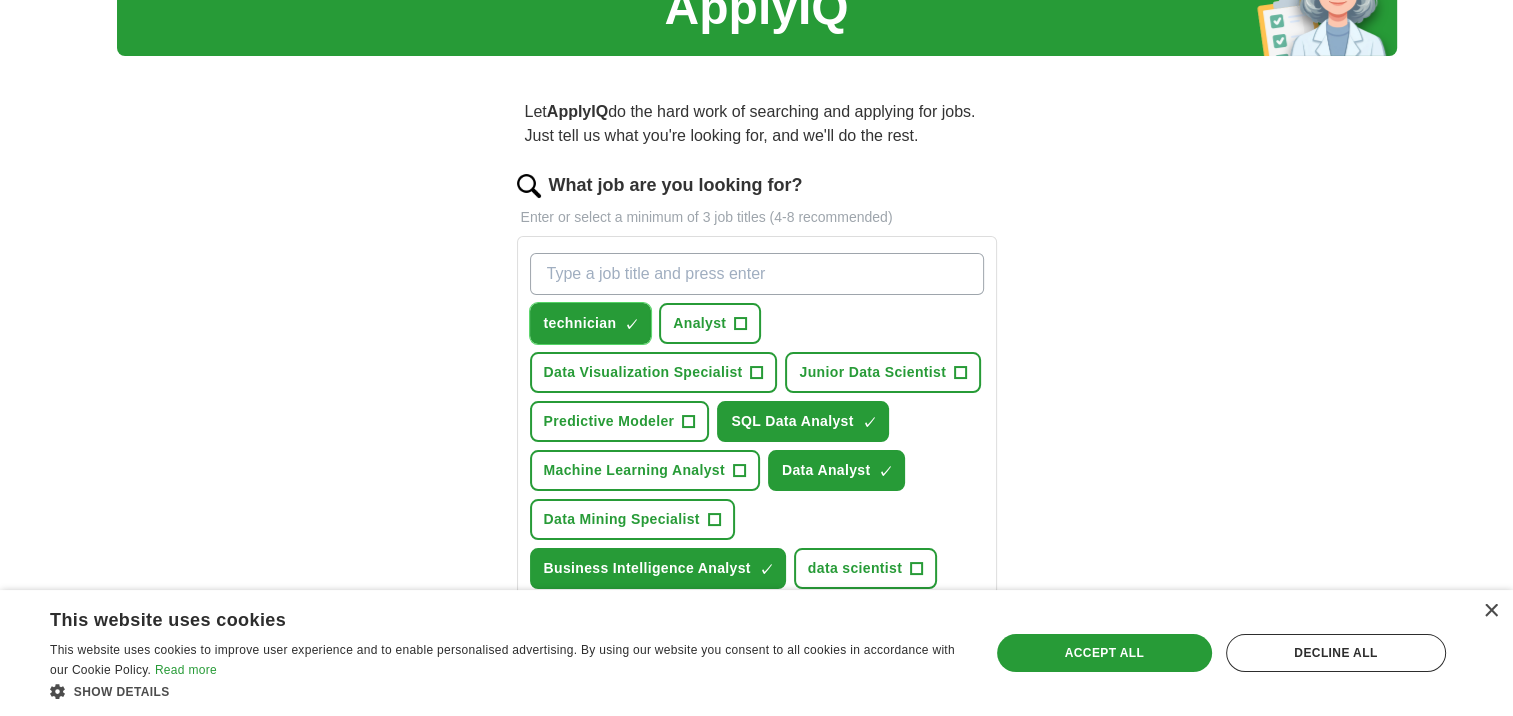 click on "×" at bounding box center (0, 0) 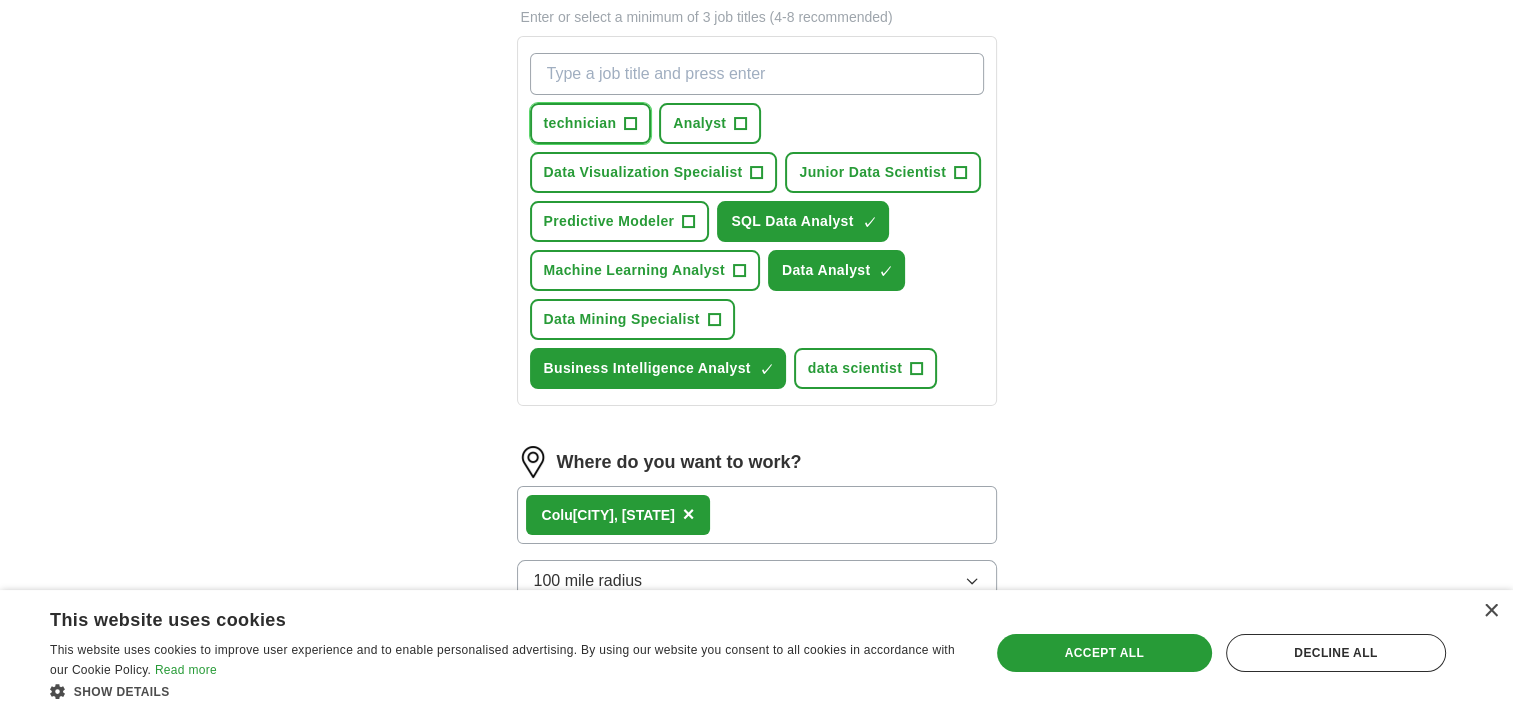 scroll, scrollTop: 201, scrollLeft: 0, axis: vertical 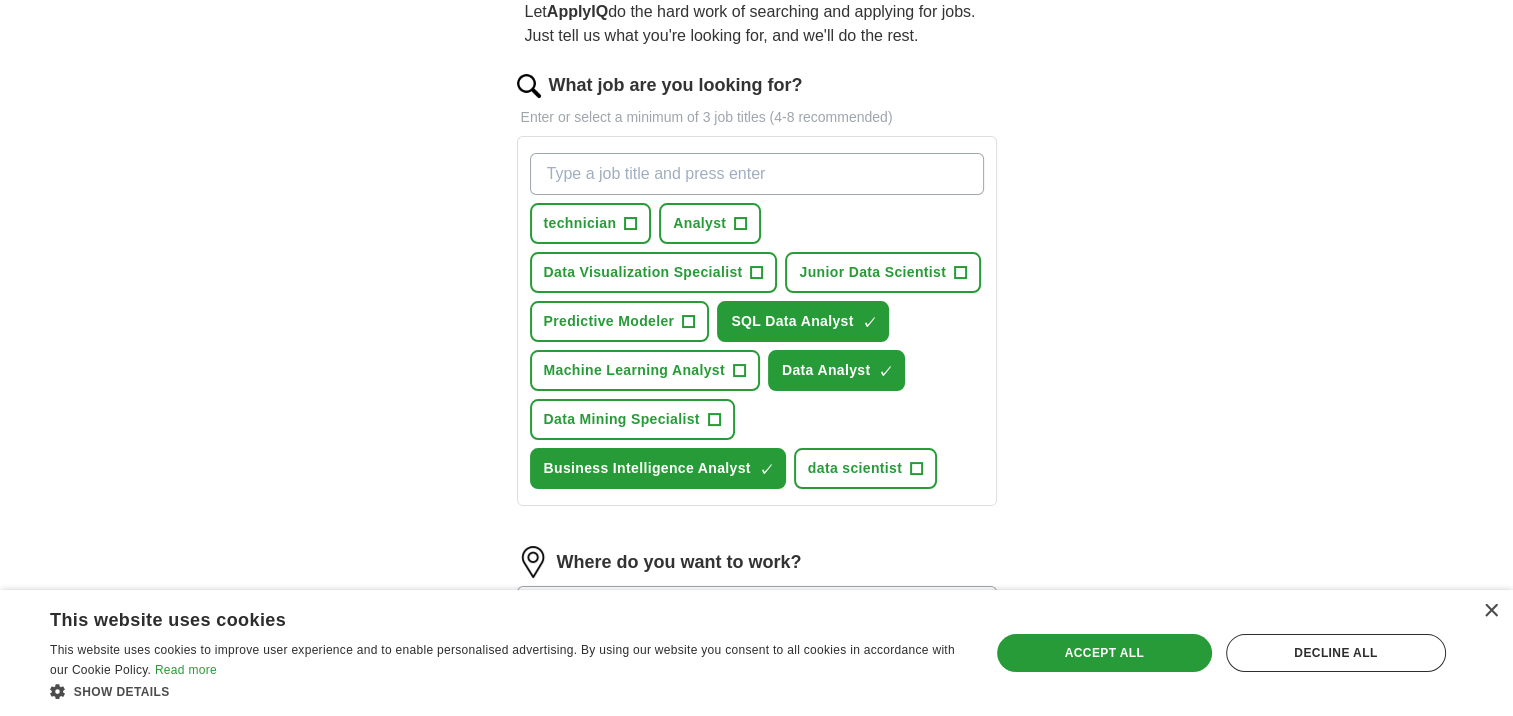 click on "What job are you looking for?" at bounding box center (757, 174) 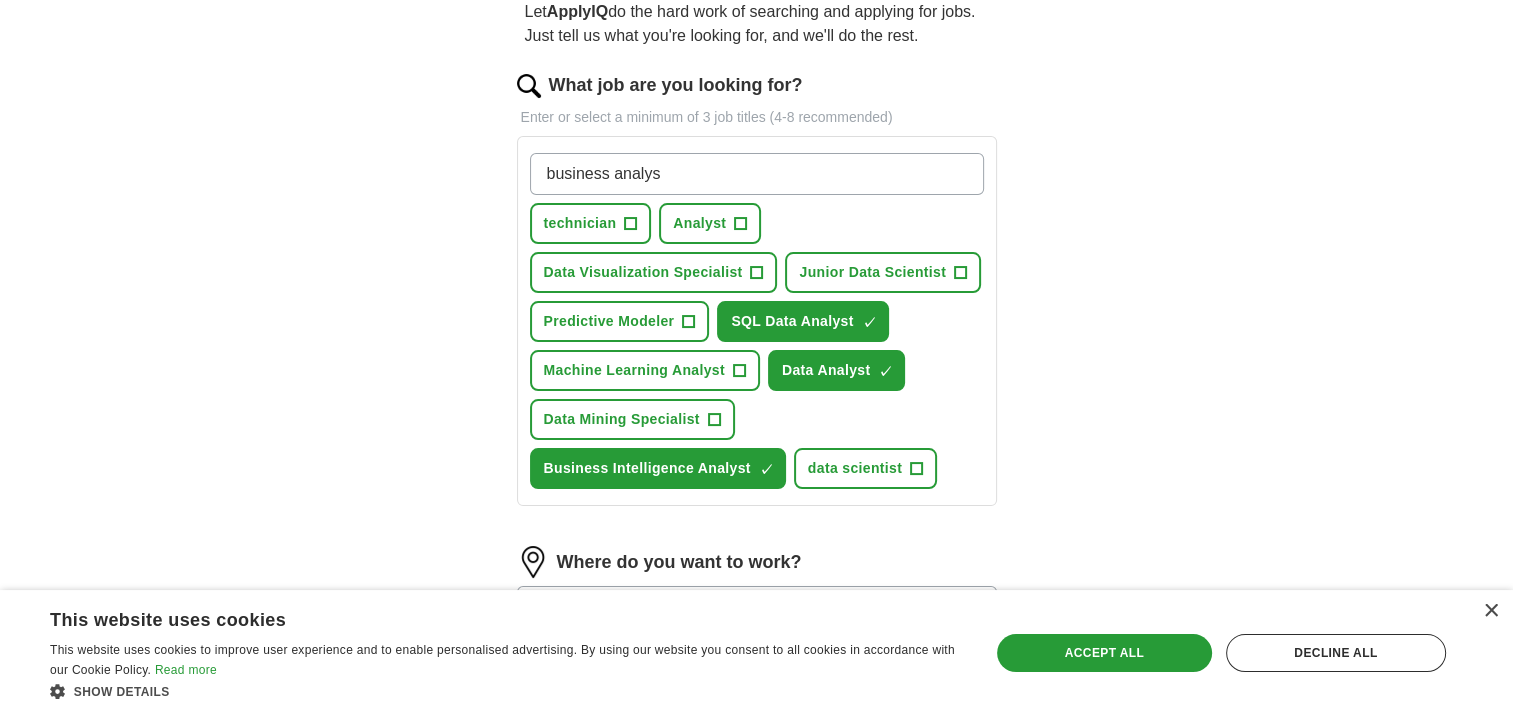 type on "business analyst" 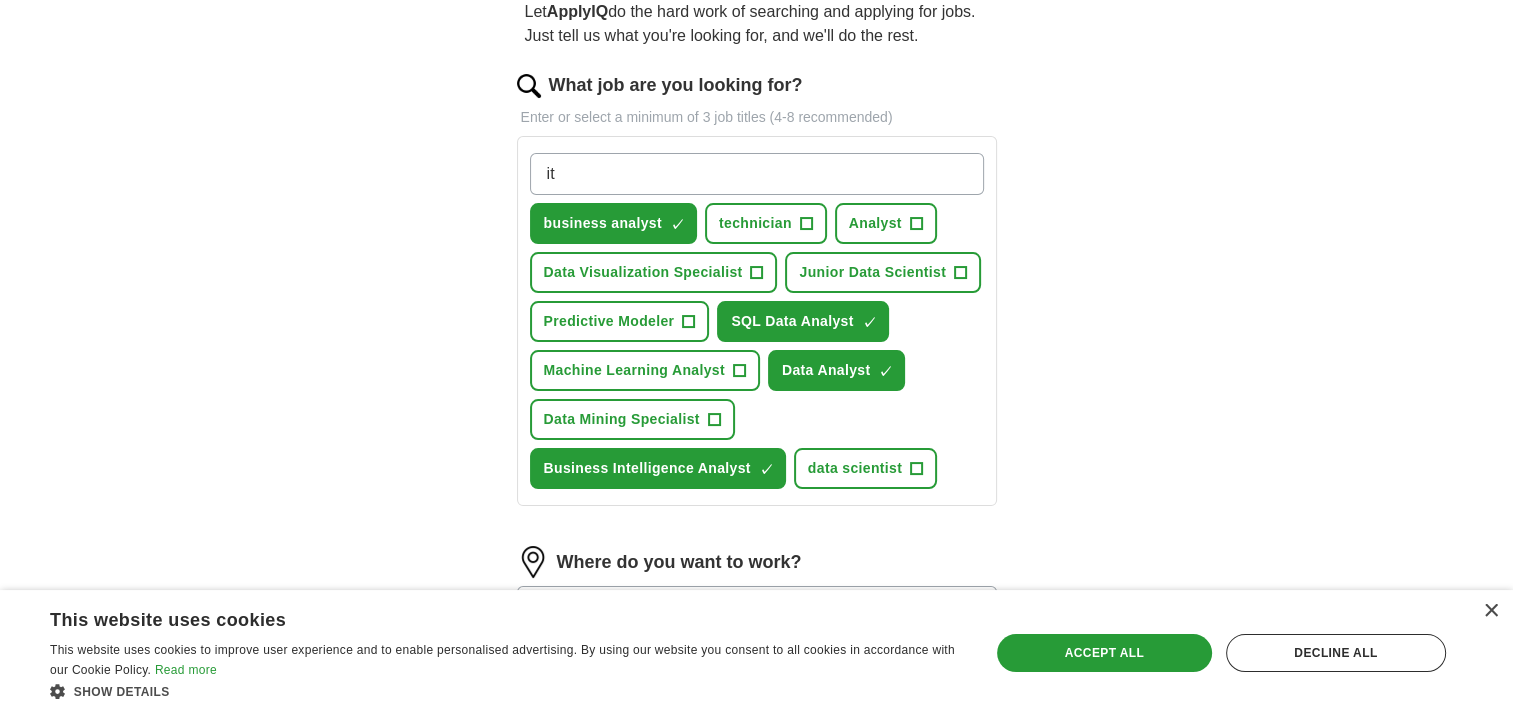 type on "i" 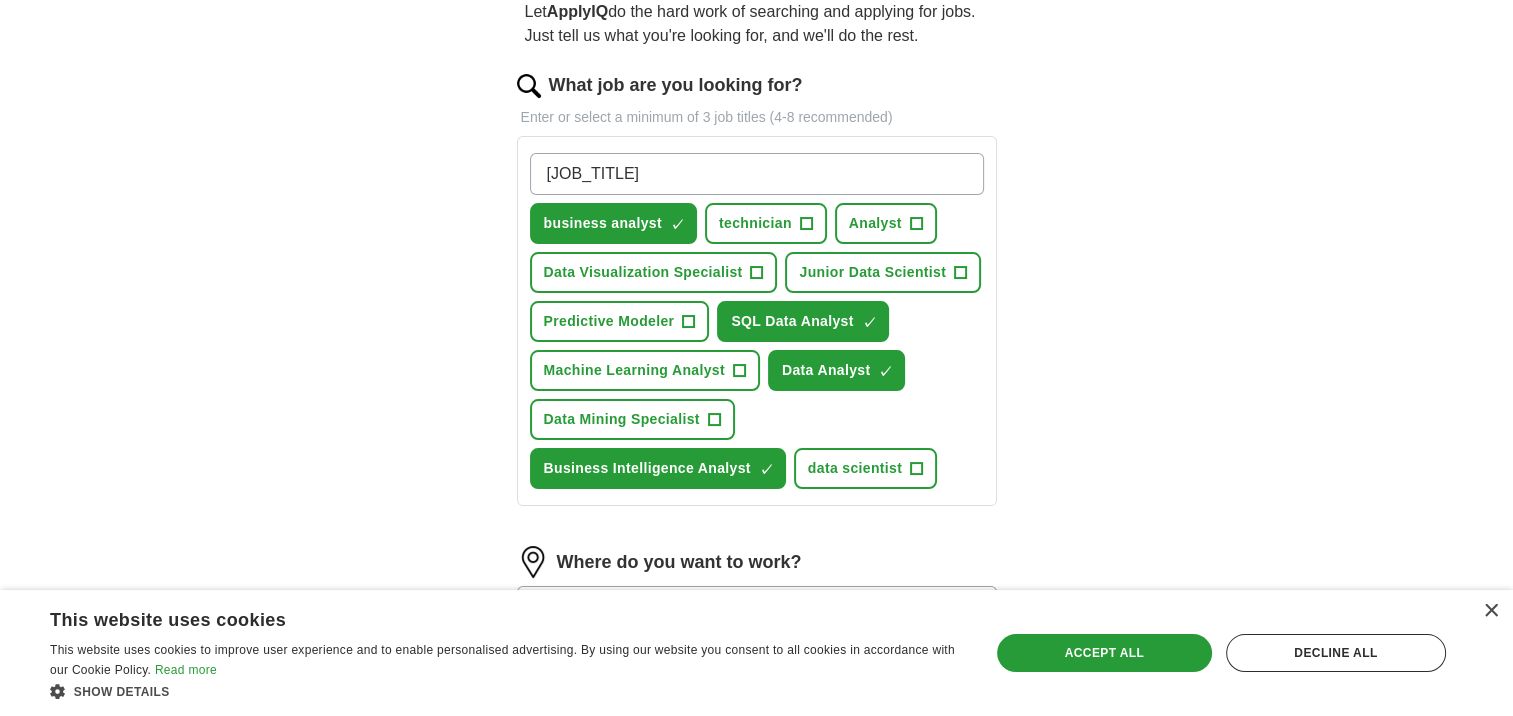 type on "IT technician" 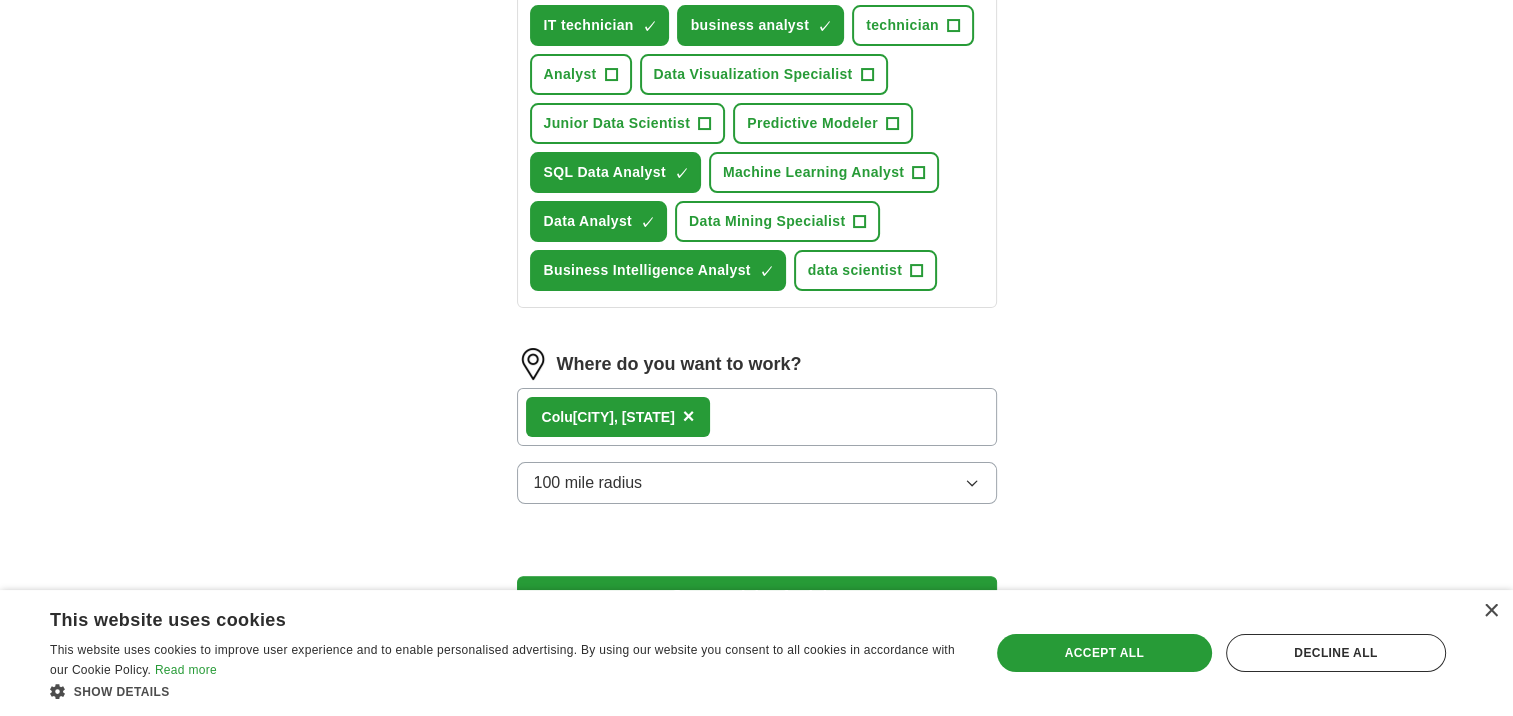 scroll, scrollTop: 401, scrollLeft: 0, axis: vertical 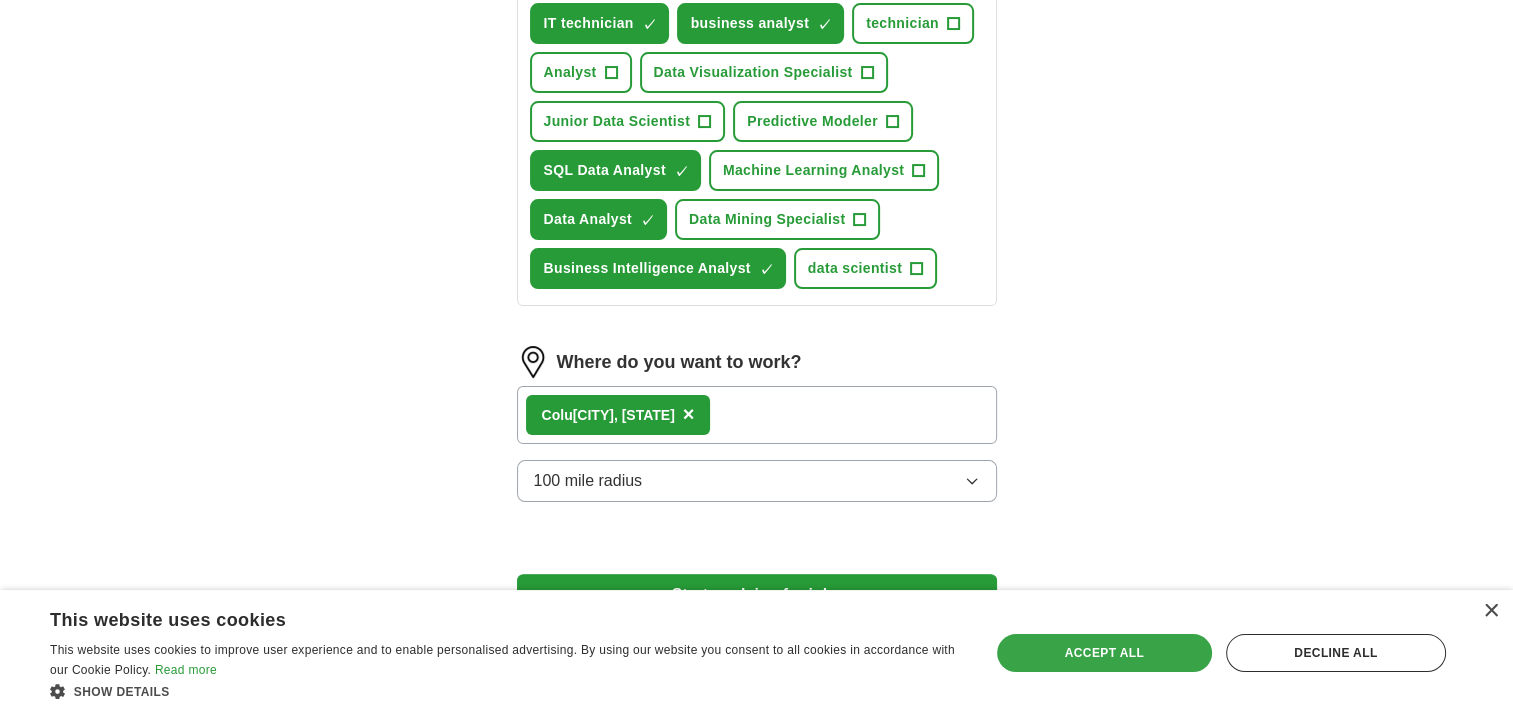 click on "Accept all" at bounding box center (1104, 653) 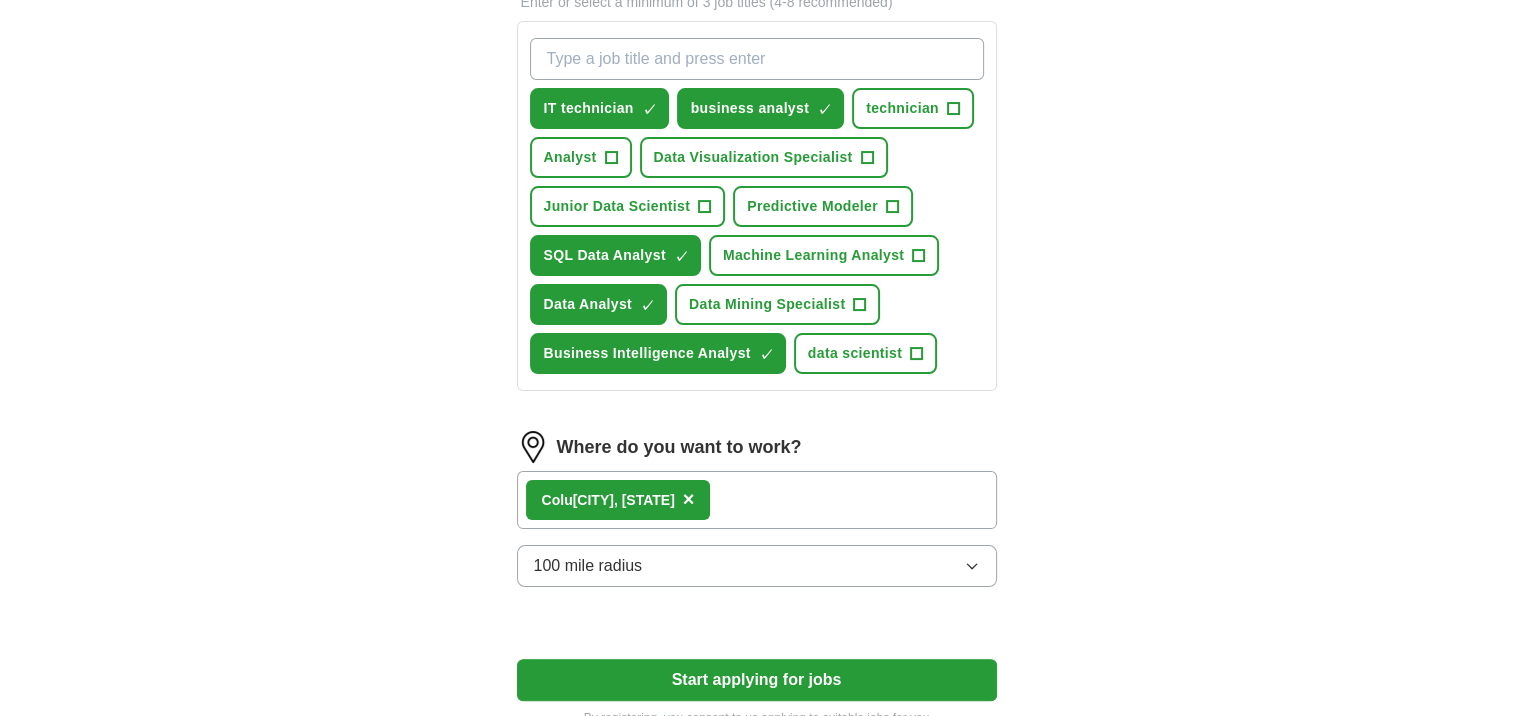 scroll, scrollTop: 1, scrollLeft: 0, axis: vertical 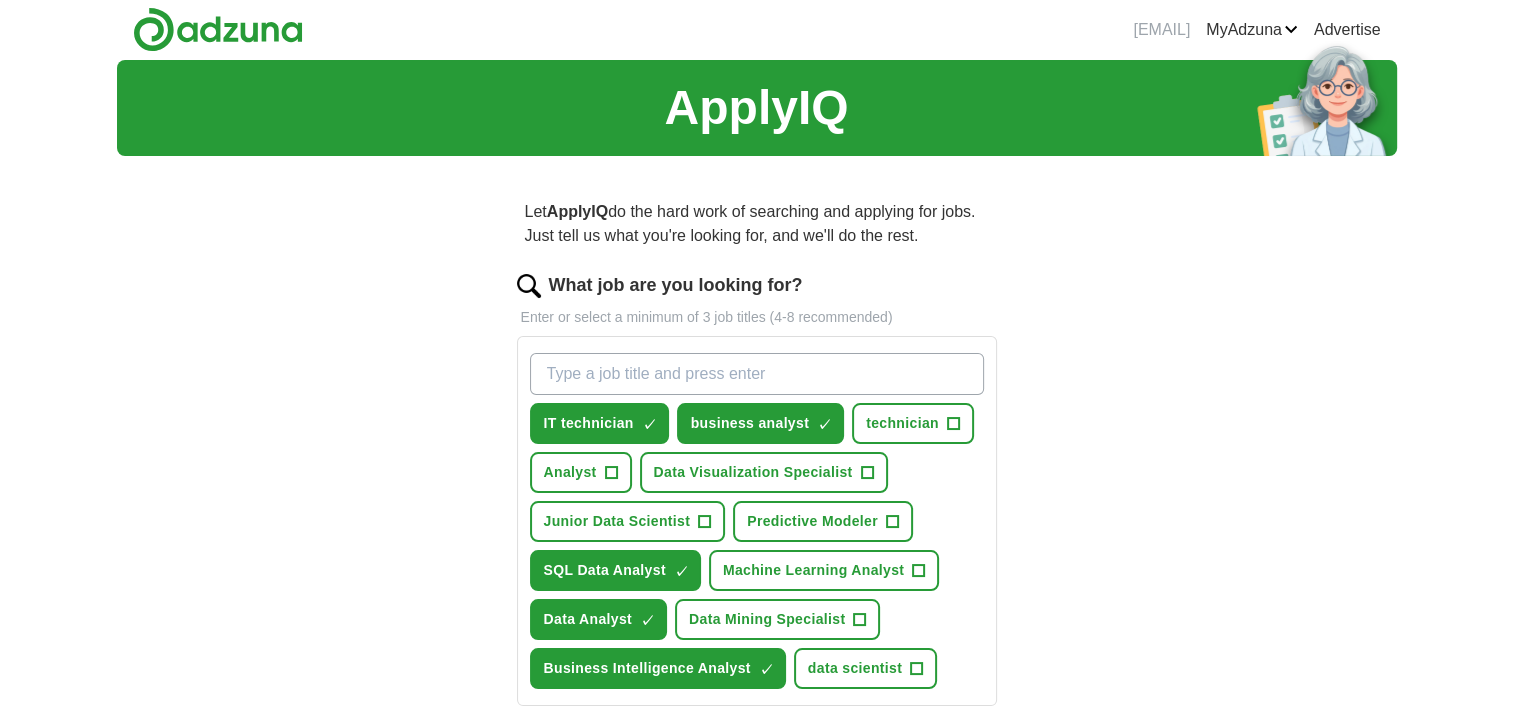 click on "What job are you looking for?" at bounding box center [757, 374] 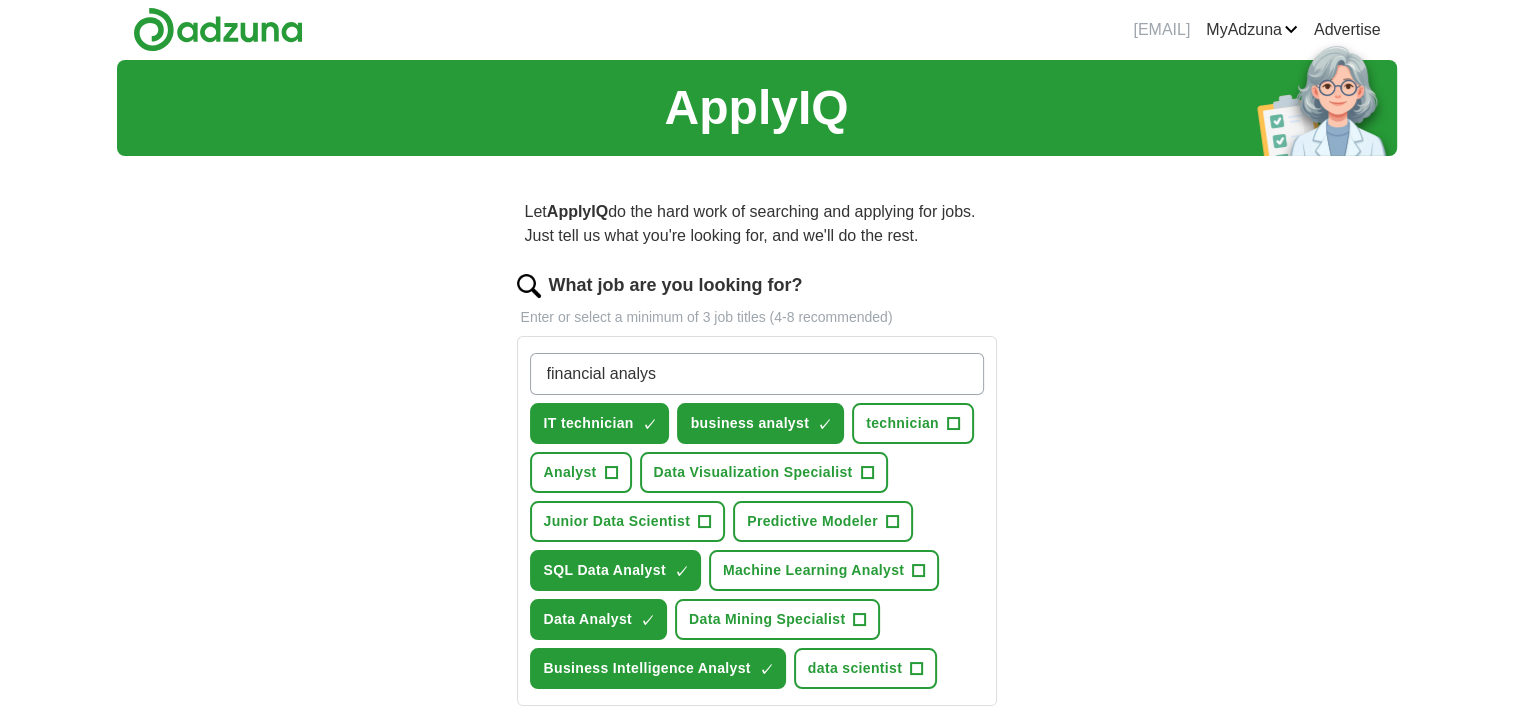 type on "financial analyst" 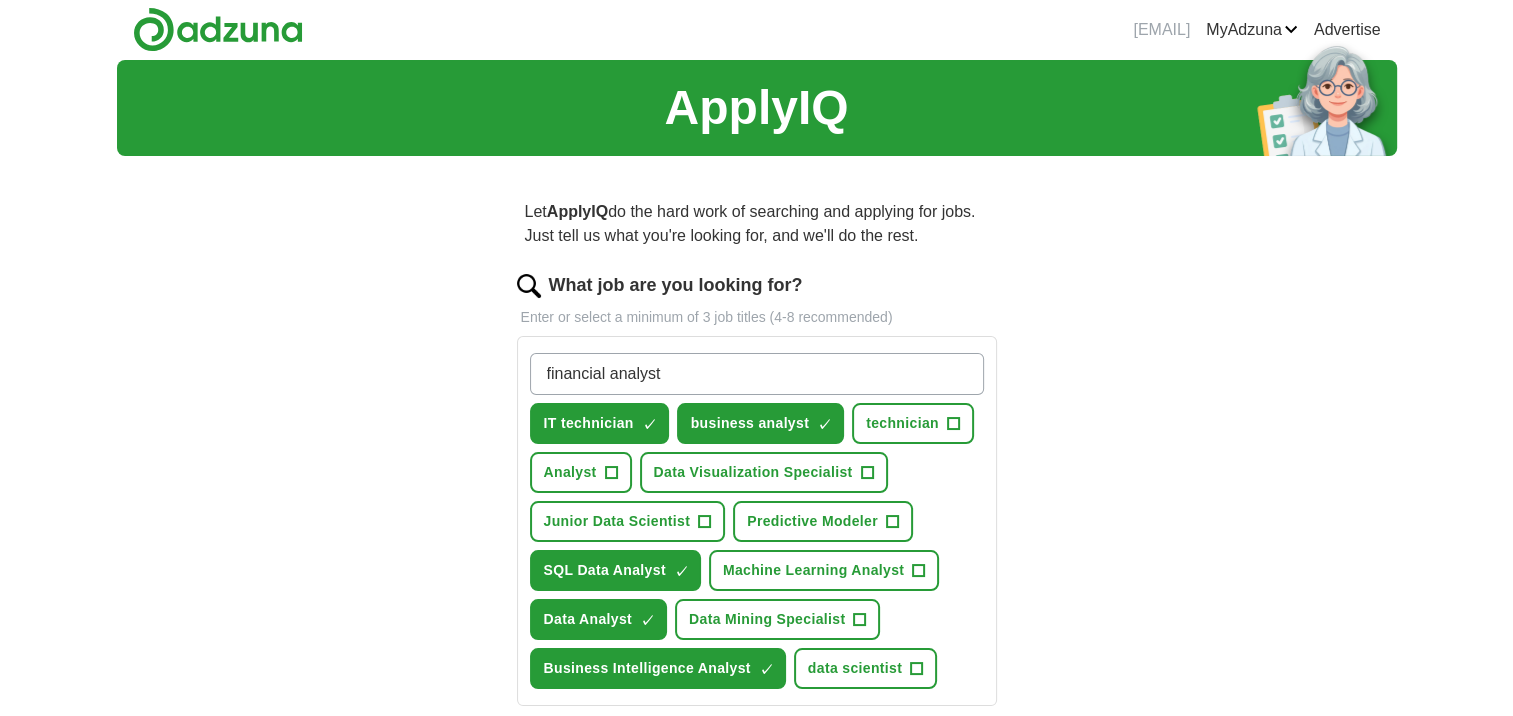 type 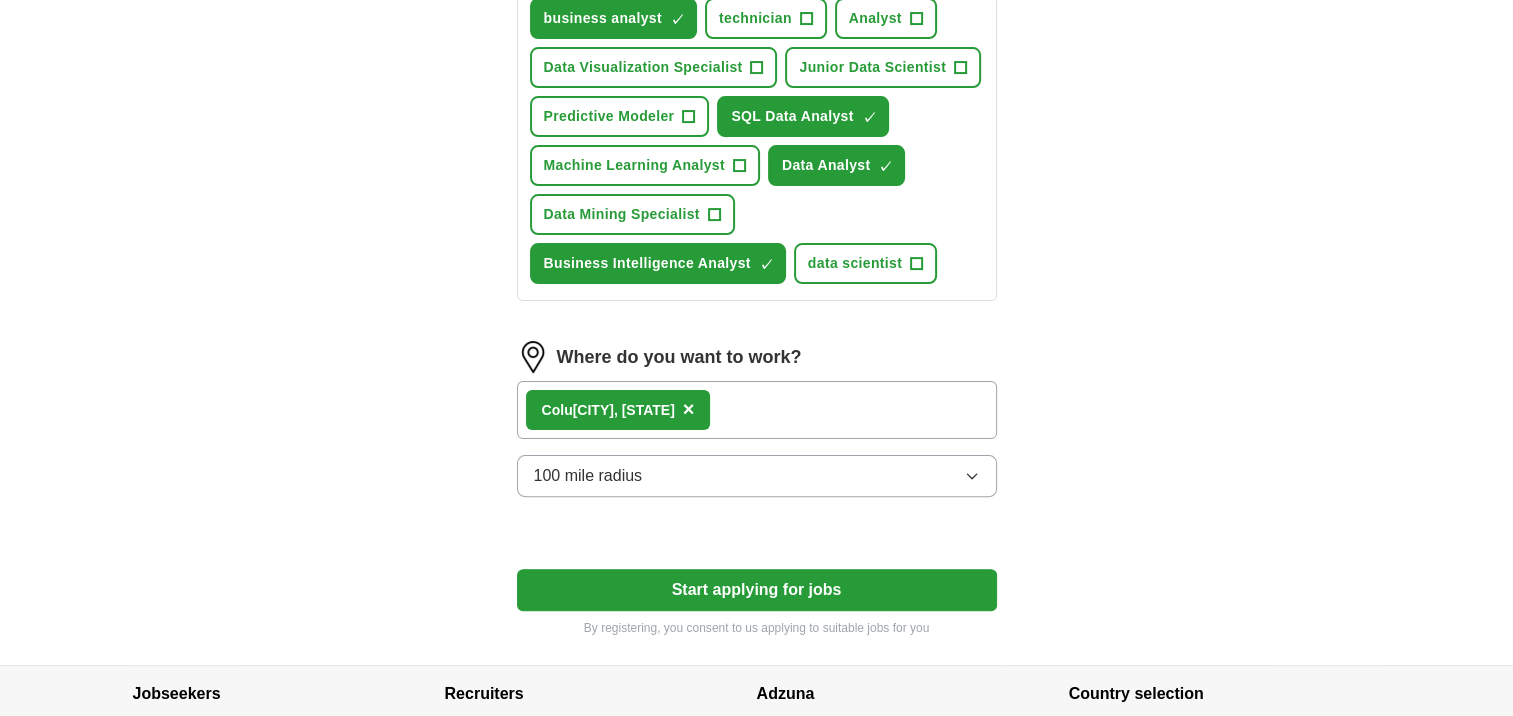 scroll, scrollTop: 598, scrollLeft: 0, axis: vertical 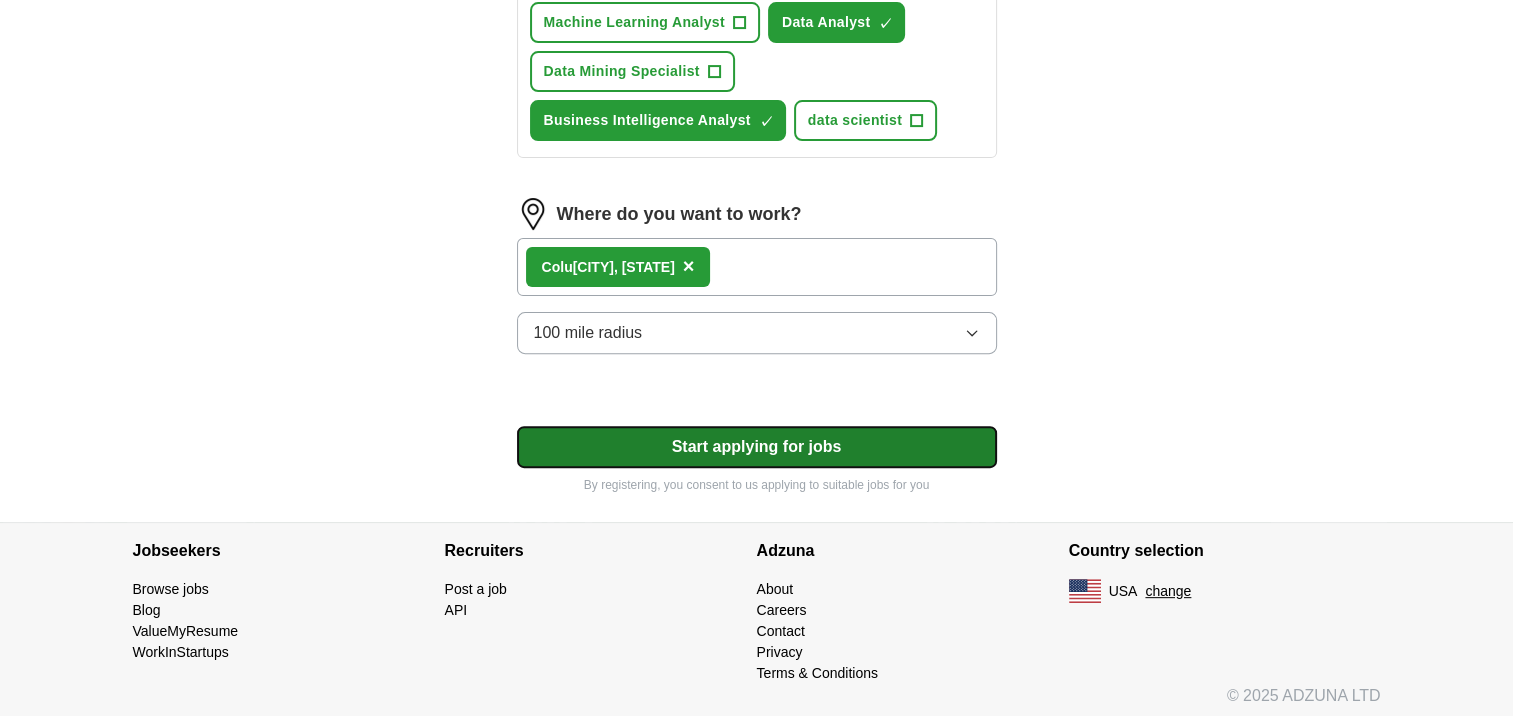 click on "Start applying for jobs" at bounding box center (757, 447) 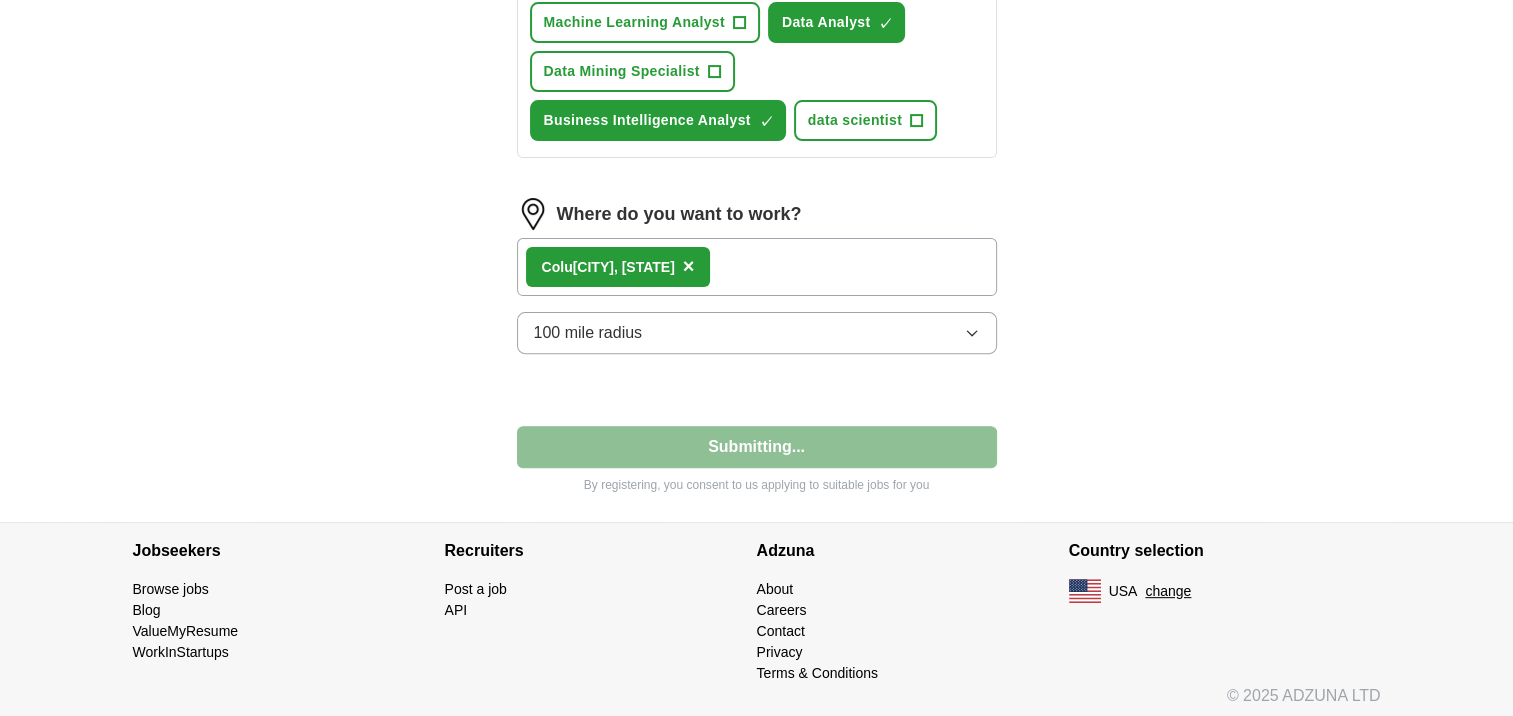 select on "**" 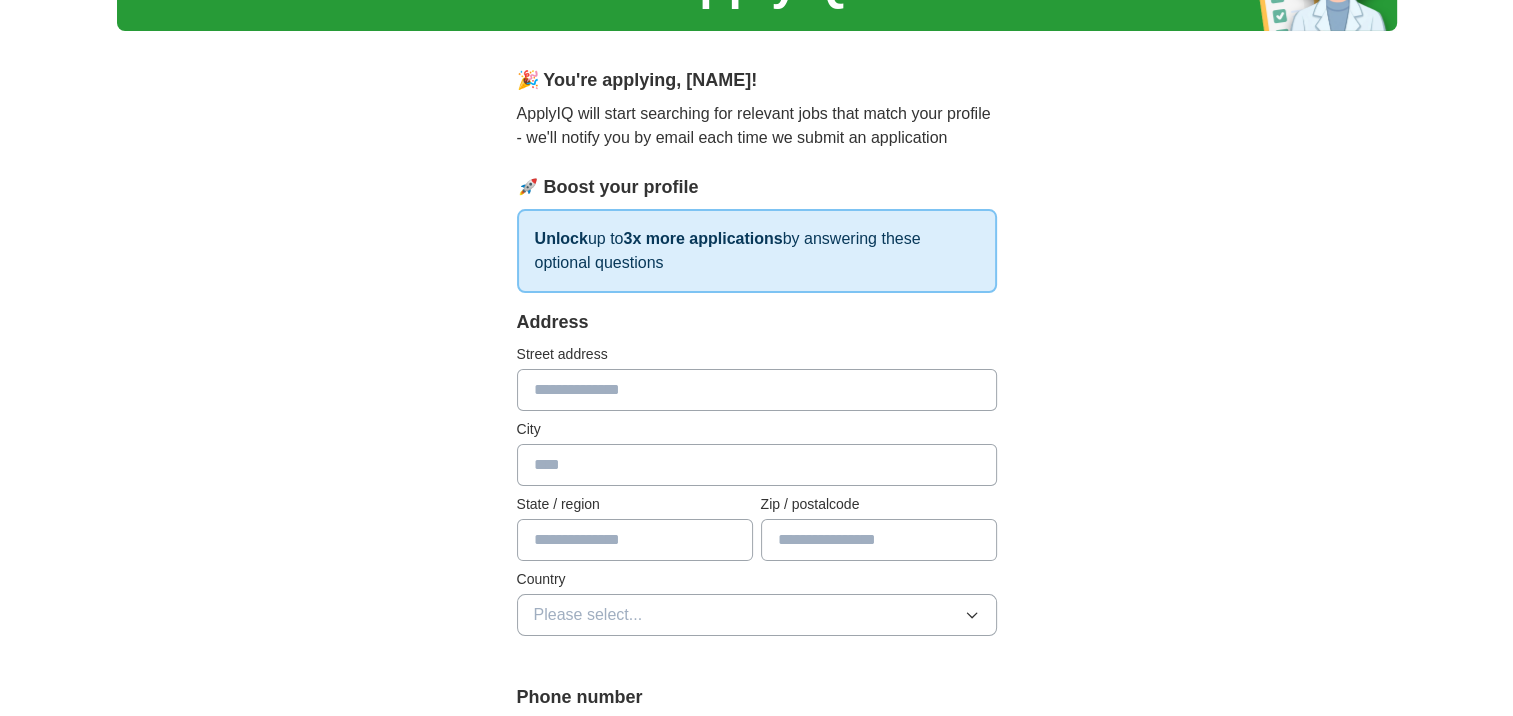 scroll, scrollTop: 200, scrollLeft: 0, axis: vertical 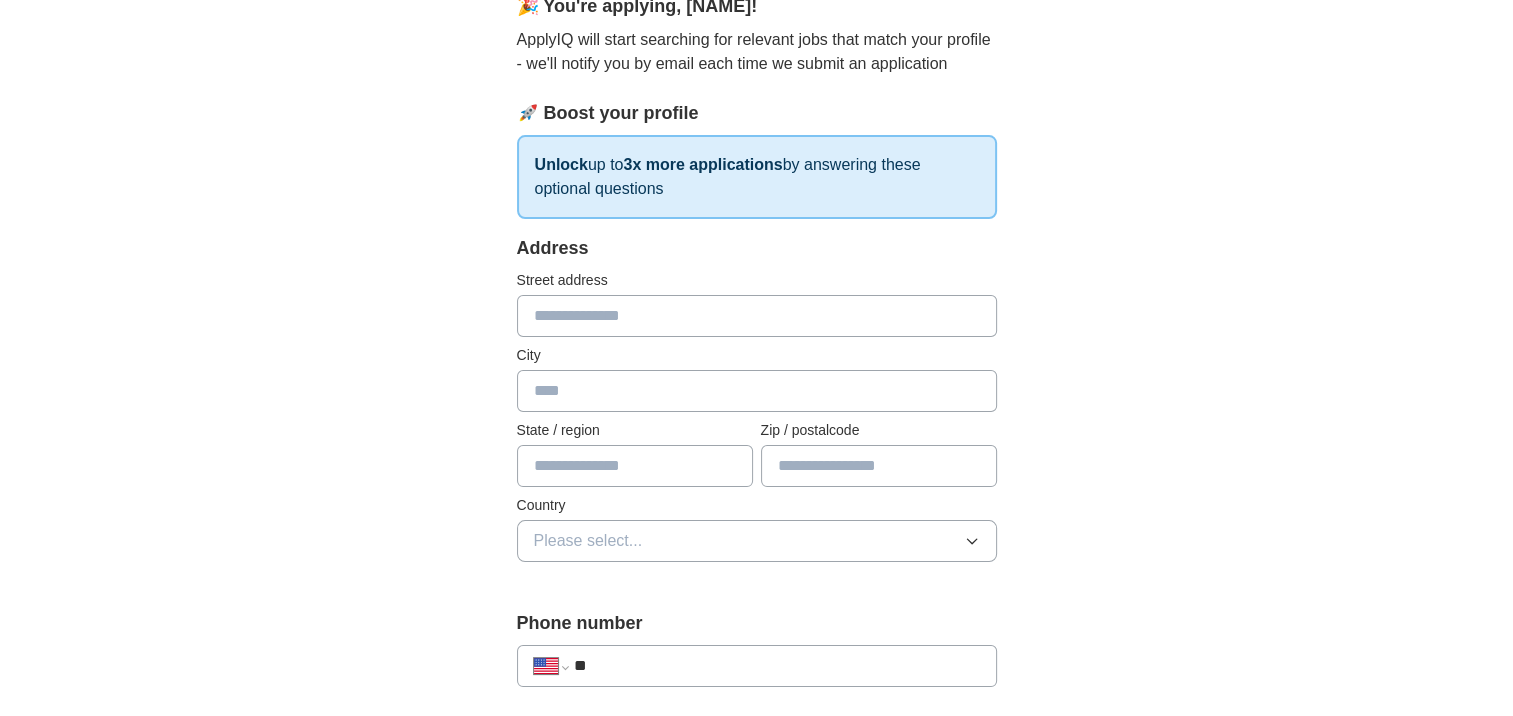 click at bounding box center (757, 316) 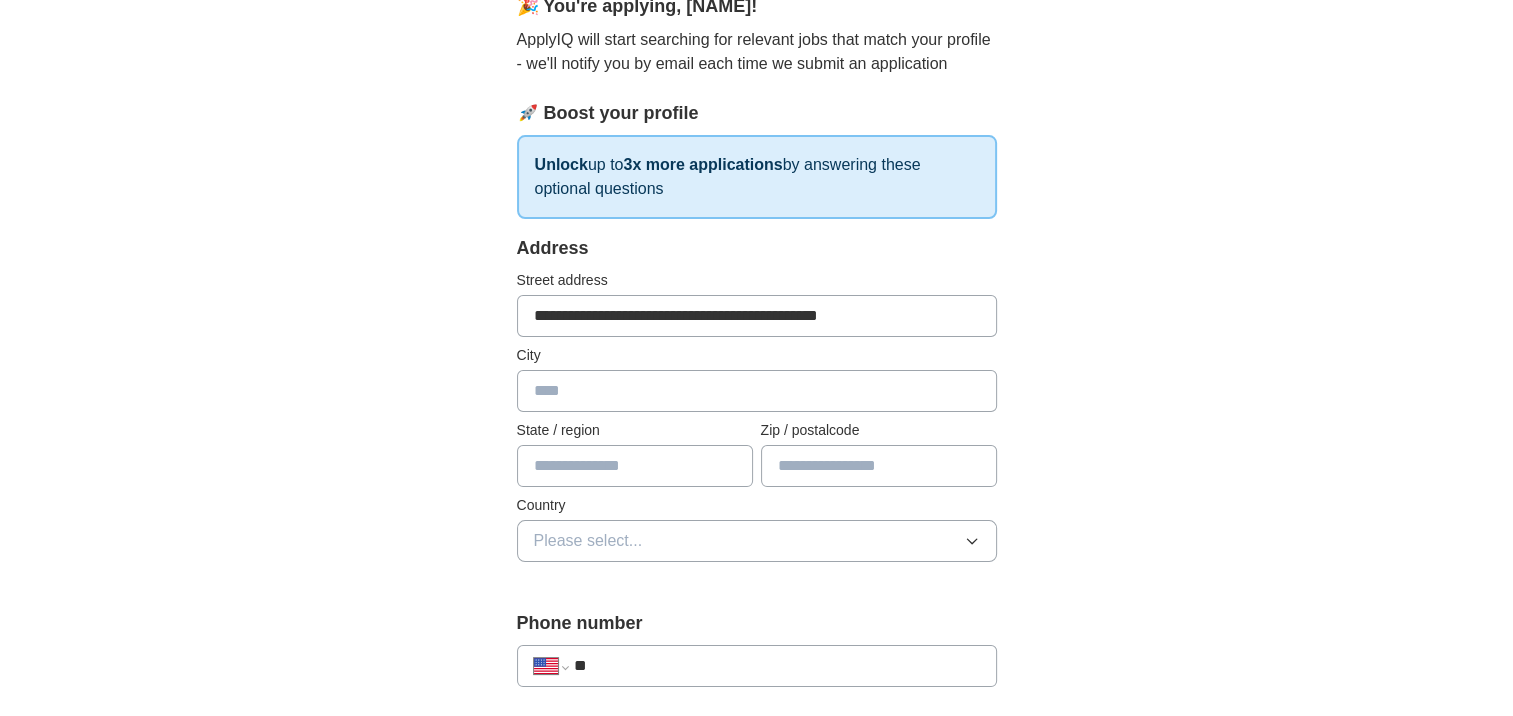 type on "********" 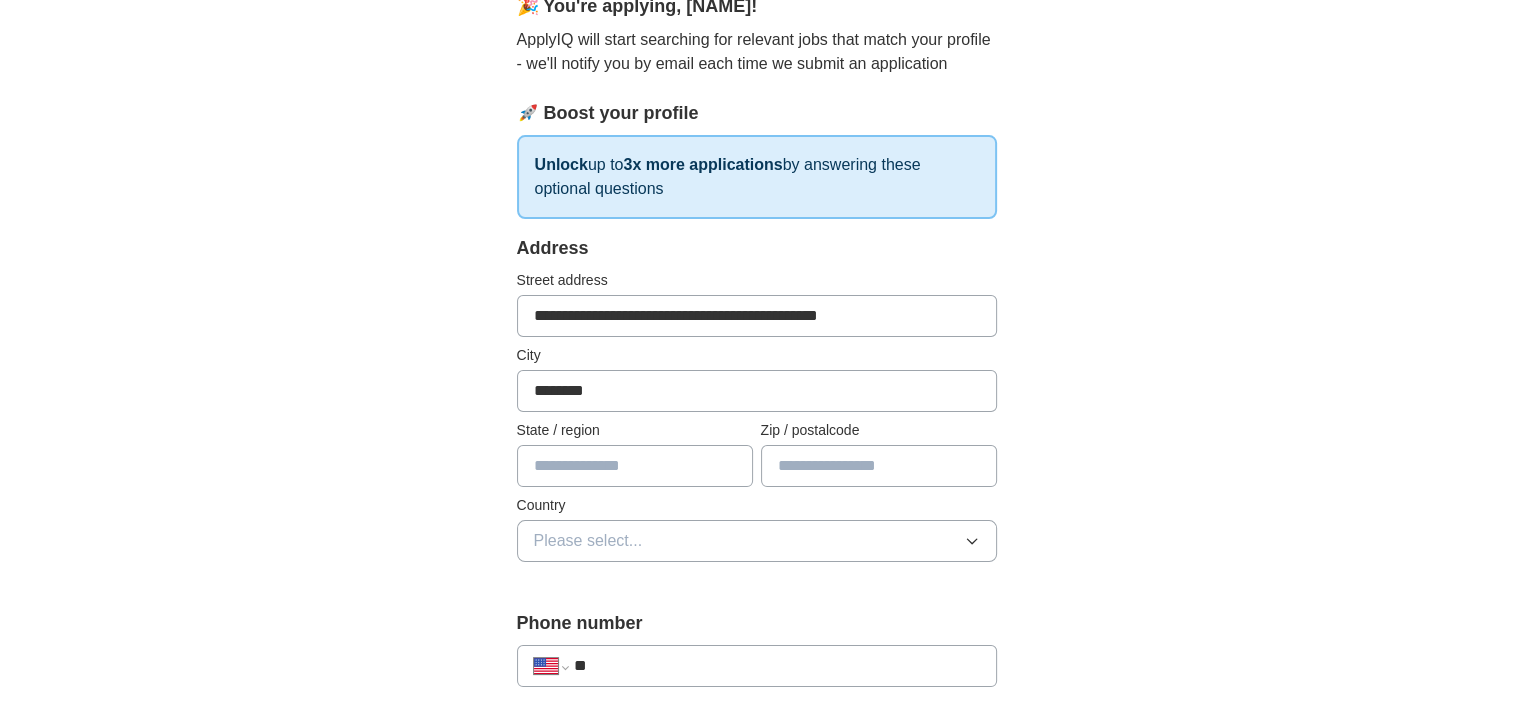 type on "**" 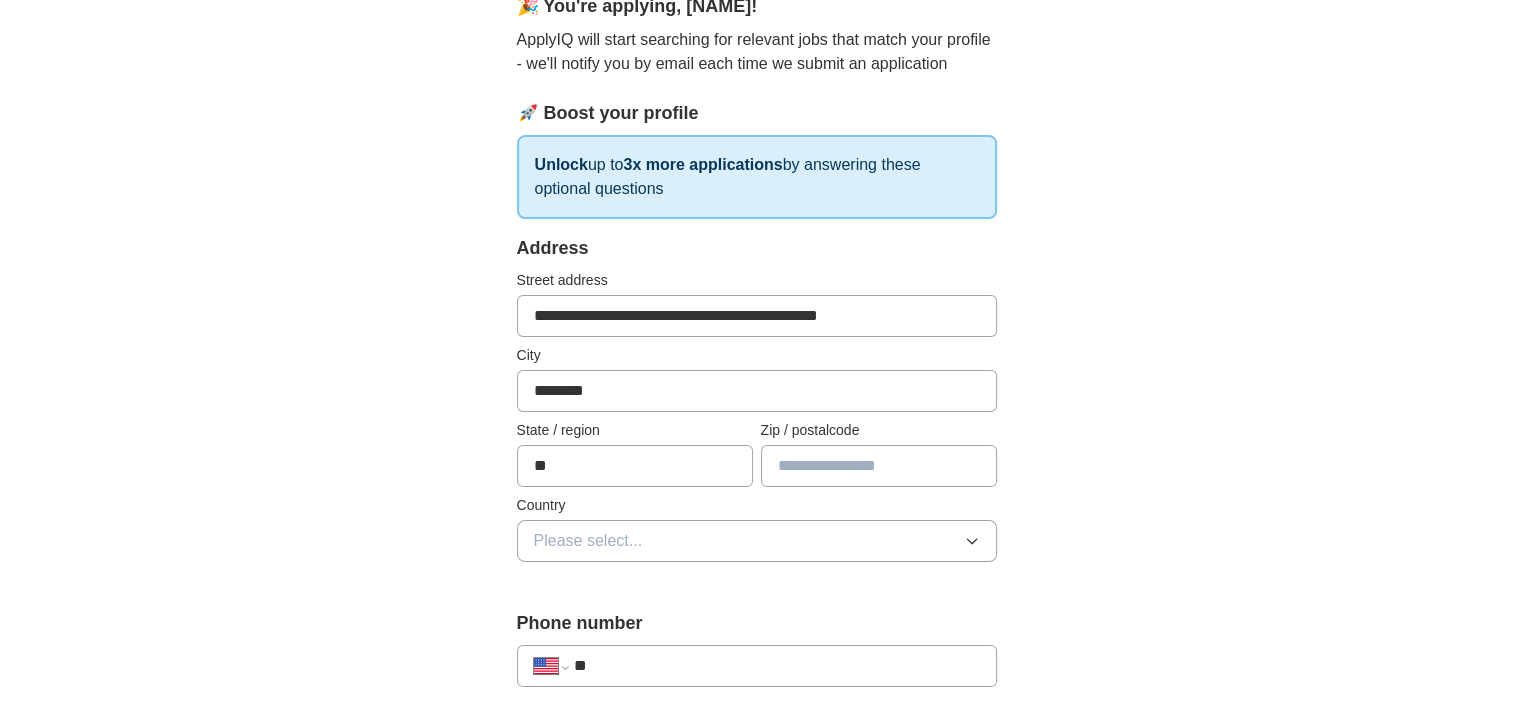 type on "*****" 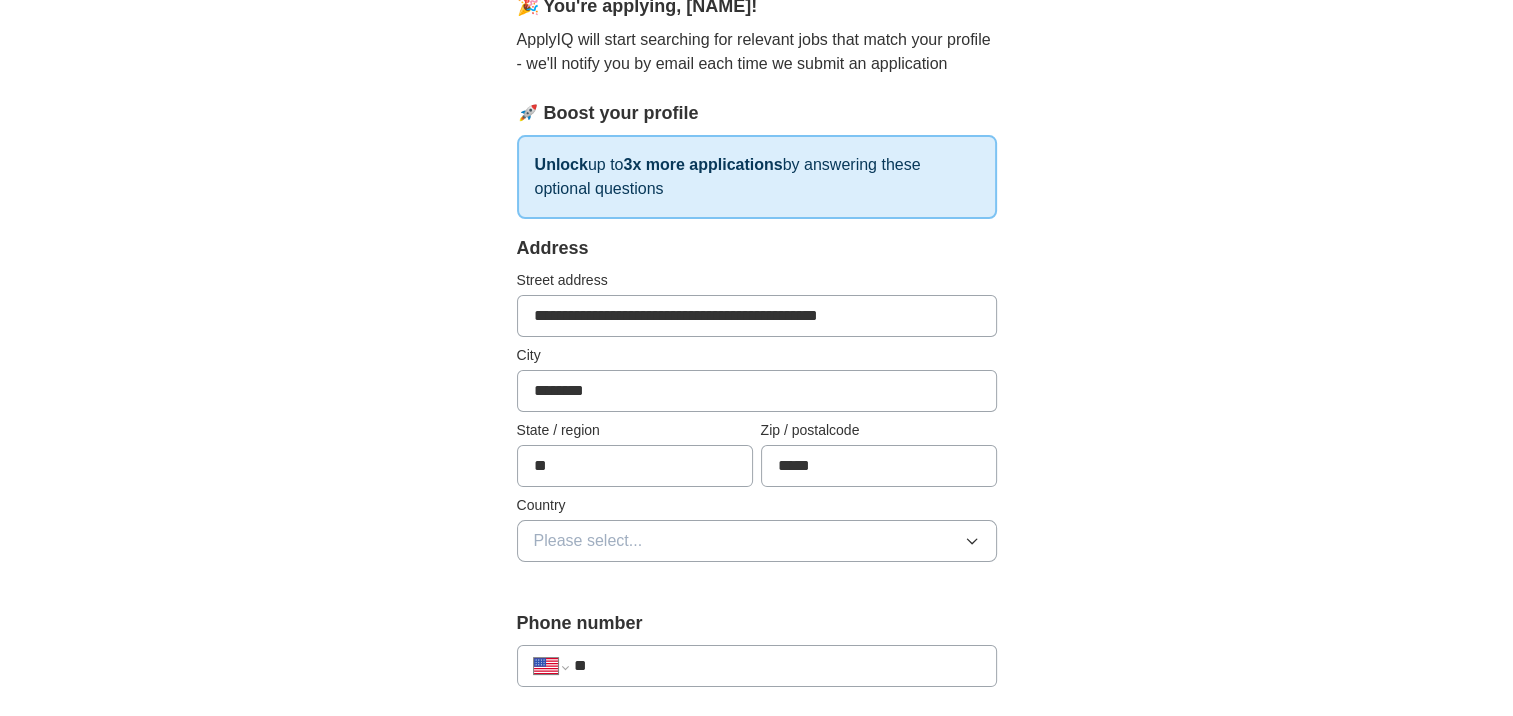 drag, startPoint x: 933, startPoint y: 312, endPoint x: 646, endPoint y: 320, distance: 287.11148 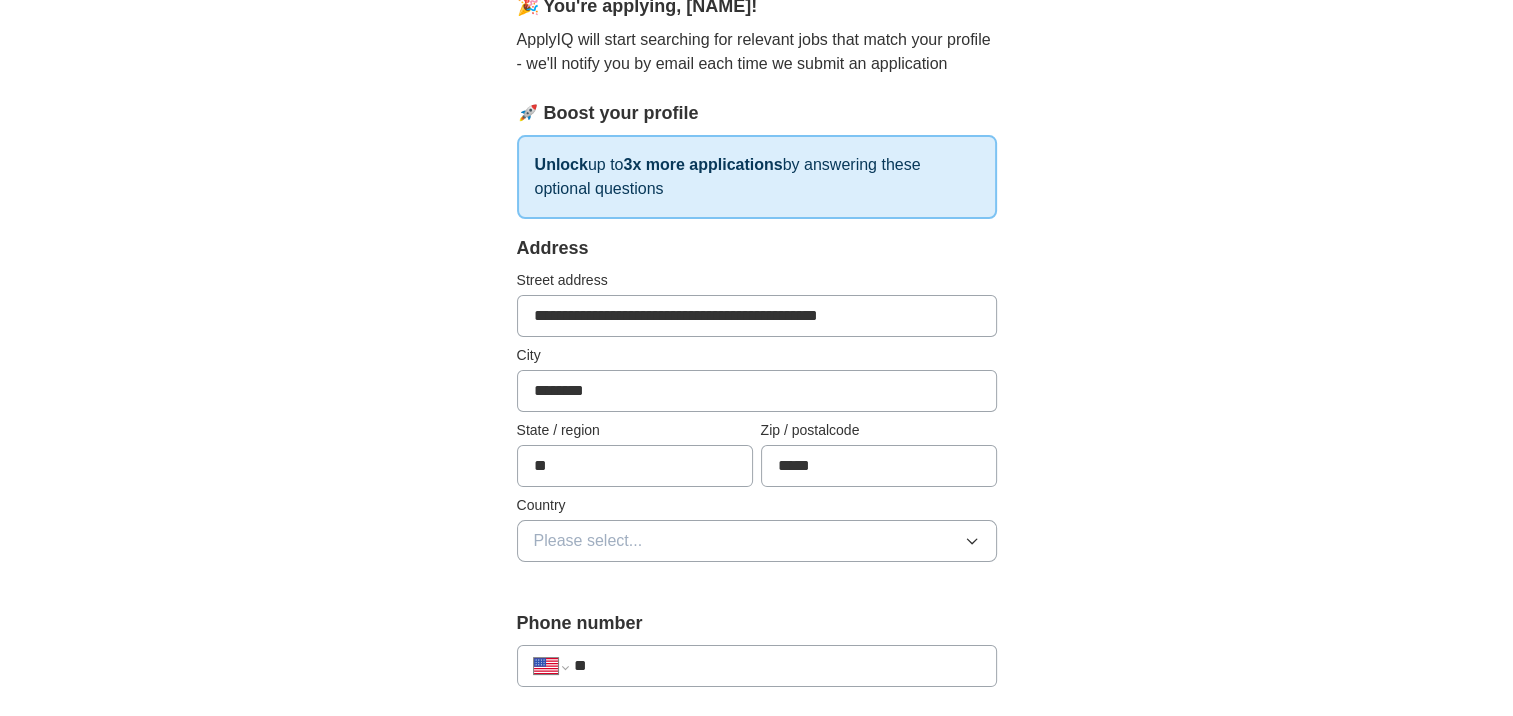 click on "**********" at bounding box center [757, 316] 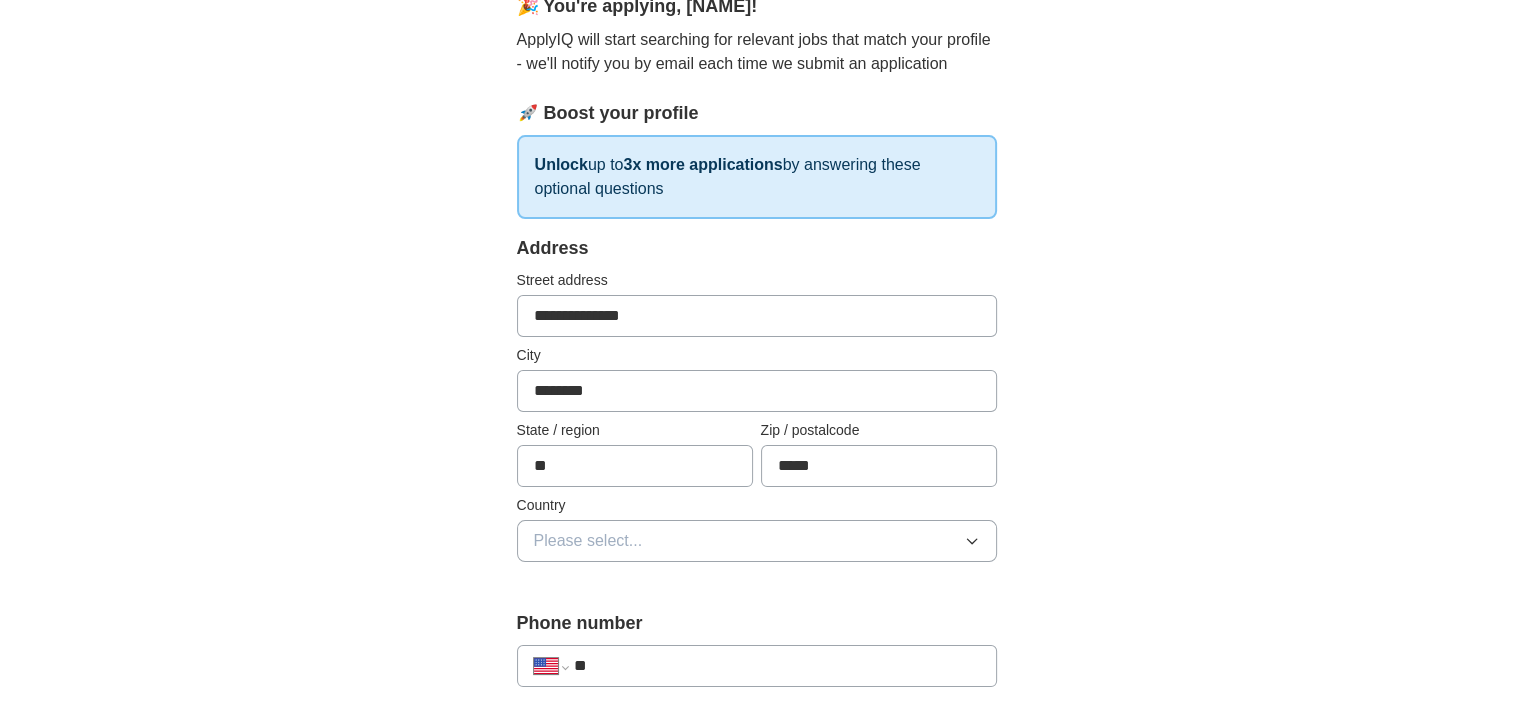 type on "**********" 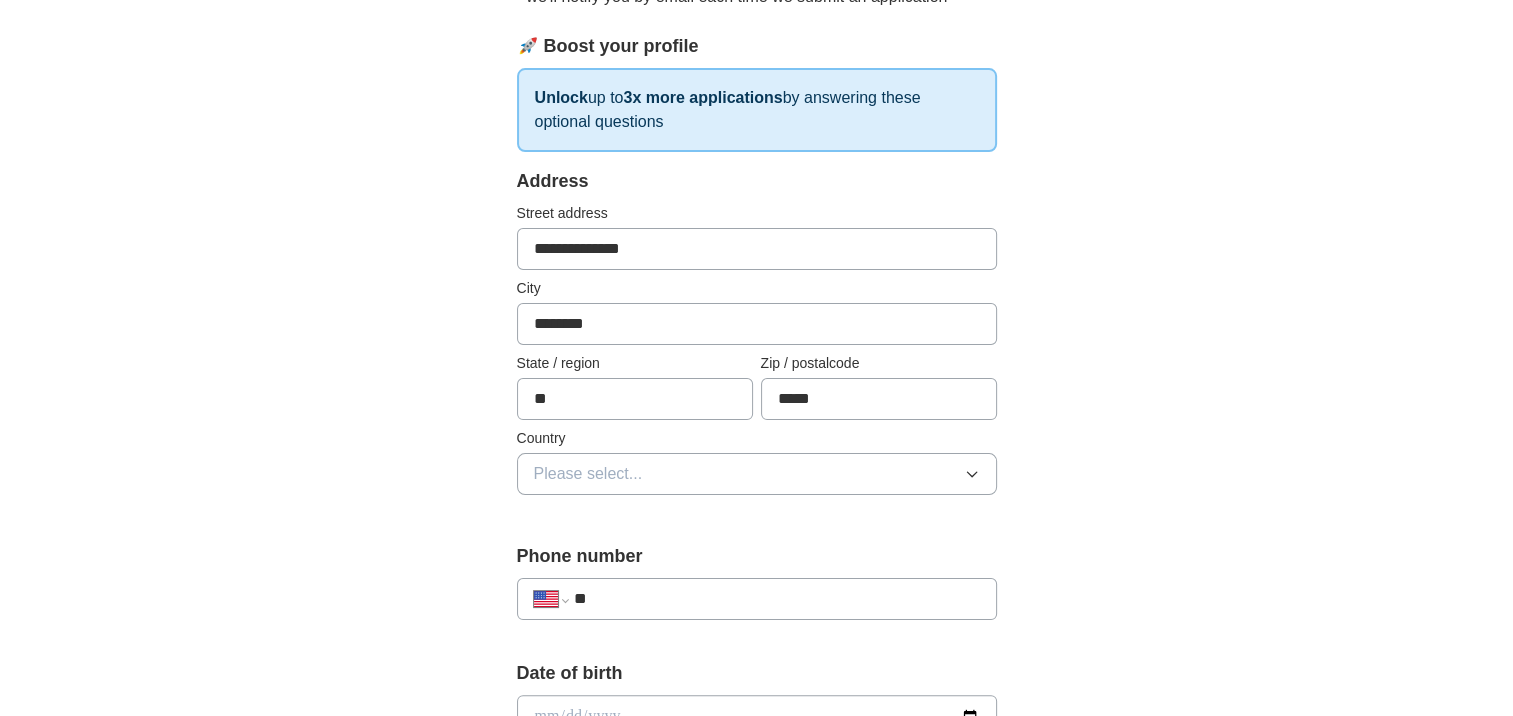 scroll, scrollTop: 400, scrollLeft: 0, axis: vertical 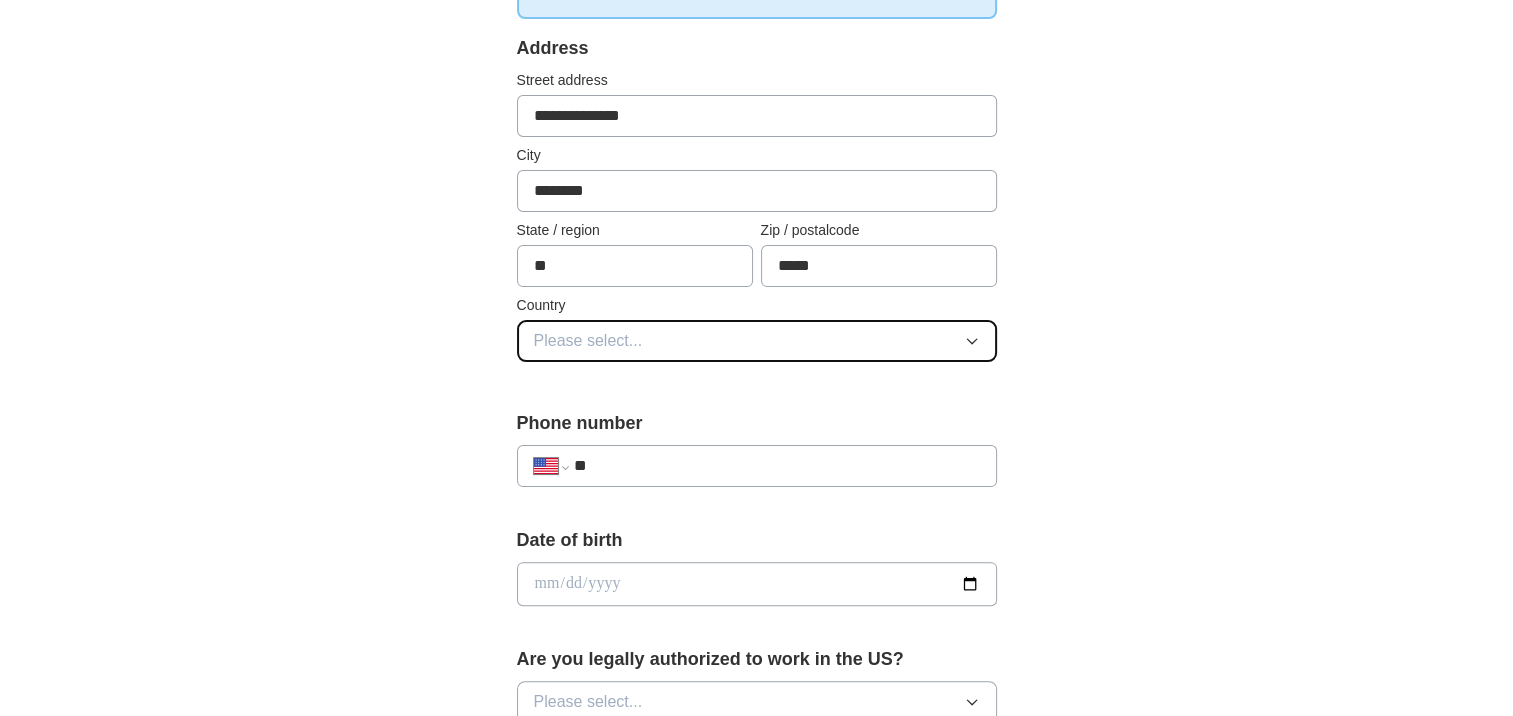click on "Please select..." at bounding box center [757, 341] 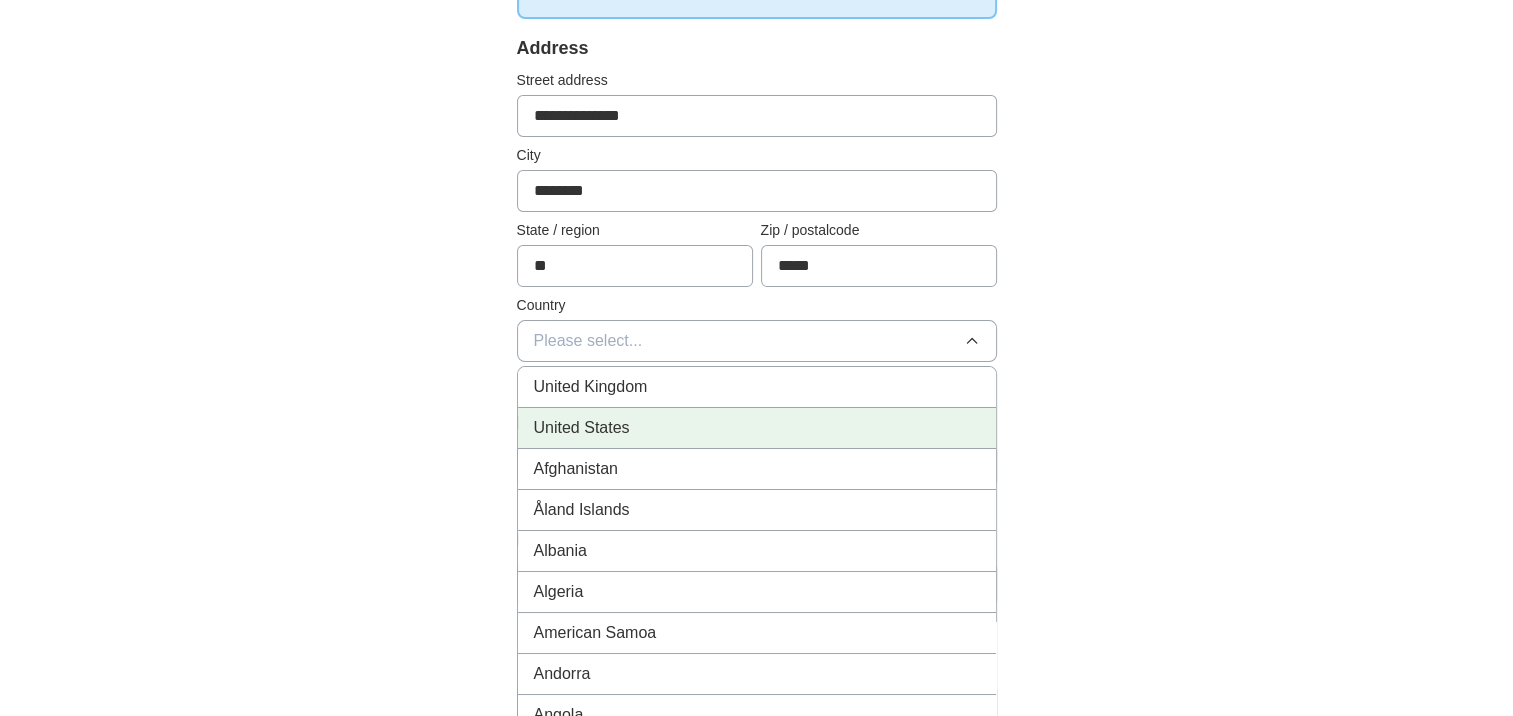 click on "United States" at bounding box center (757, 428) 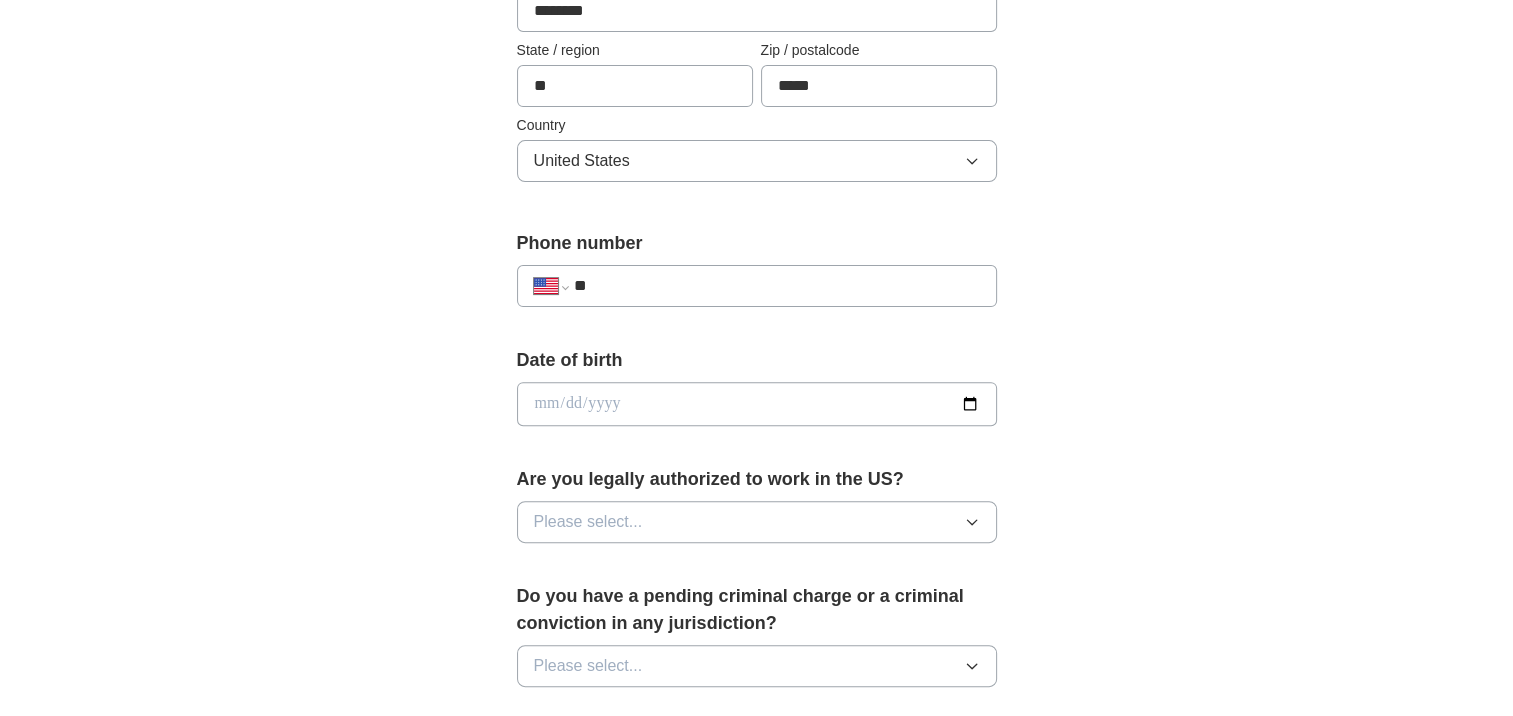 scroll, scrollTop: 600, scrollLeft: 0, axis: vertical 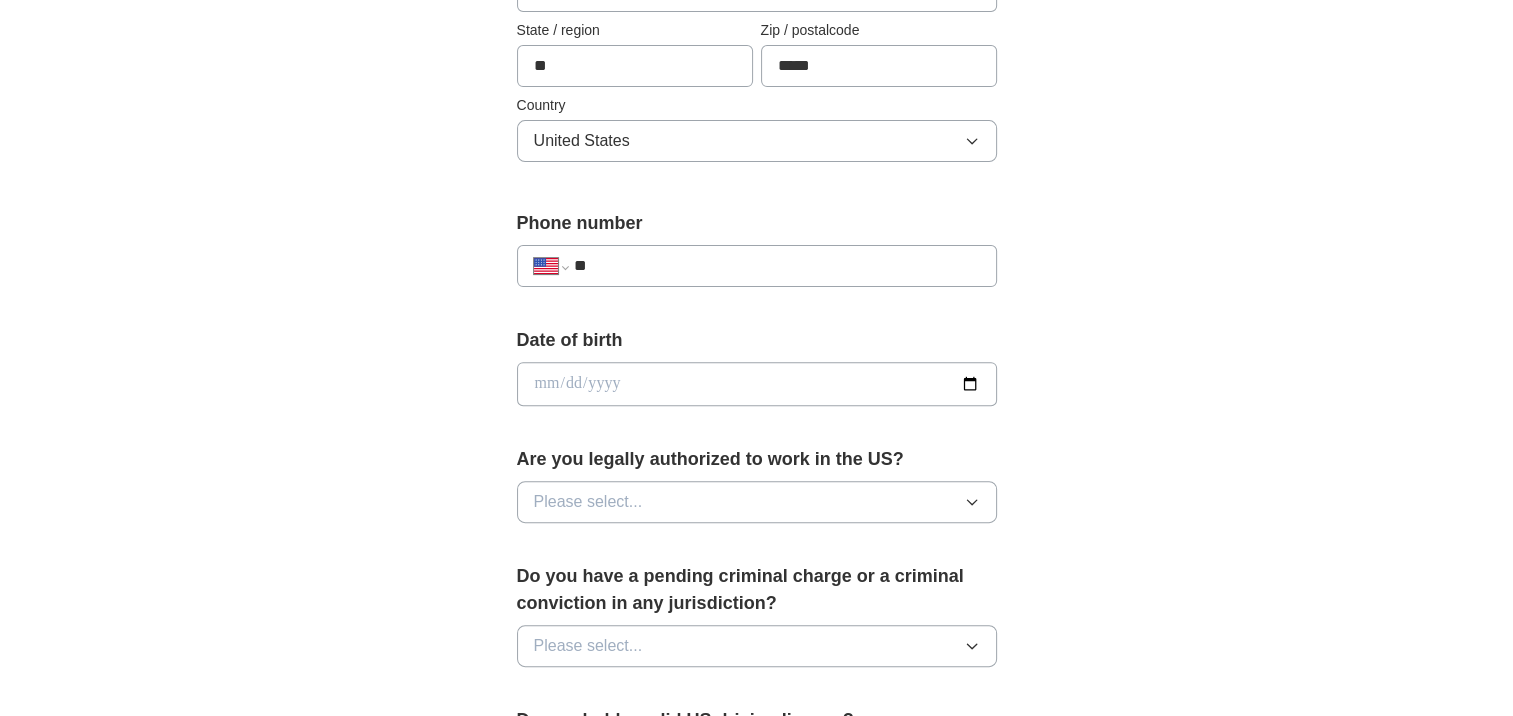 click on "**" at bounding box center [776, 266] 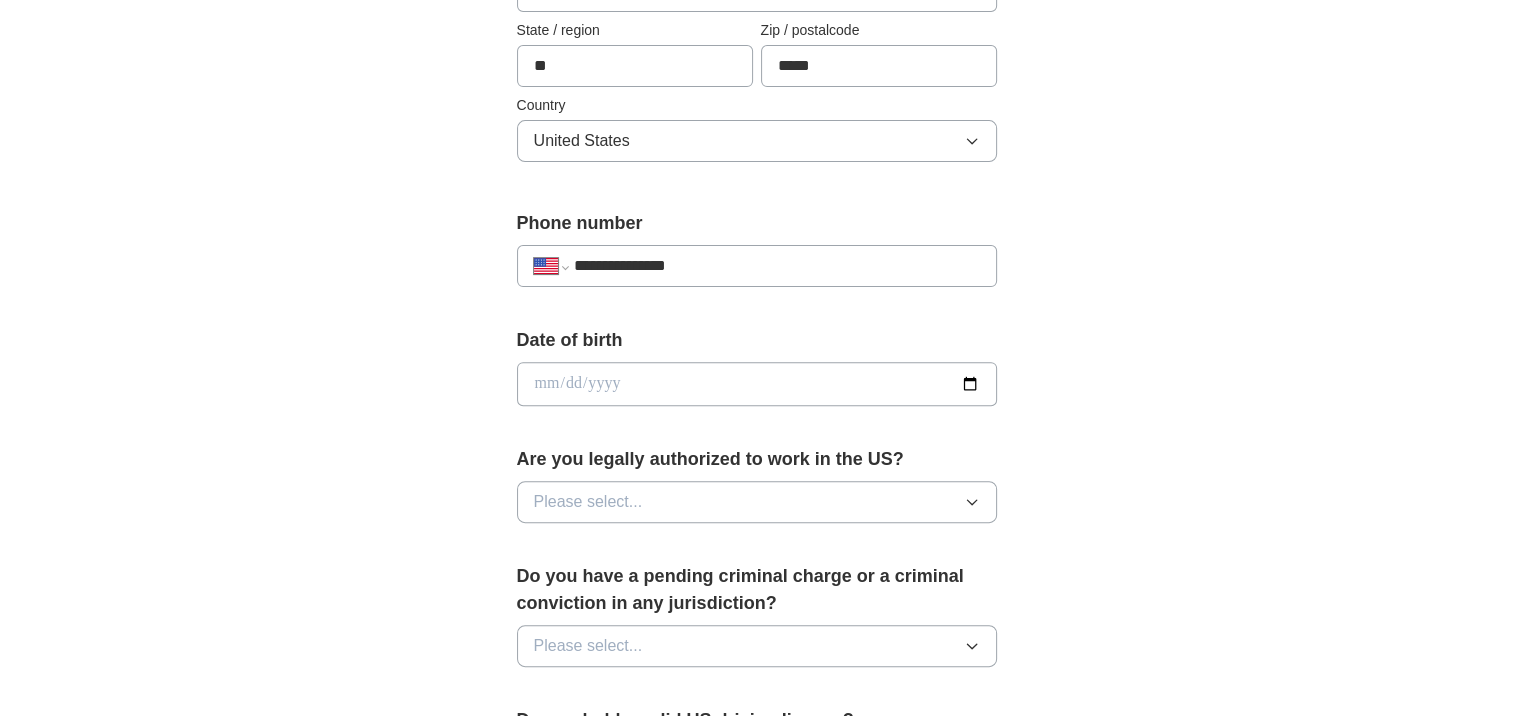 type on "**********" 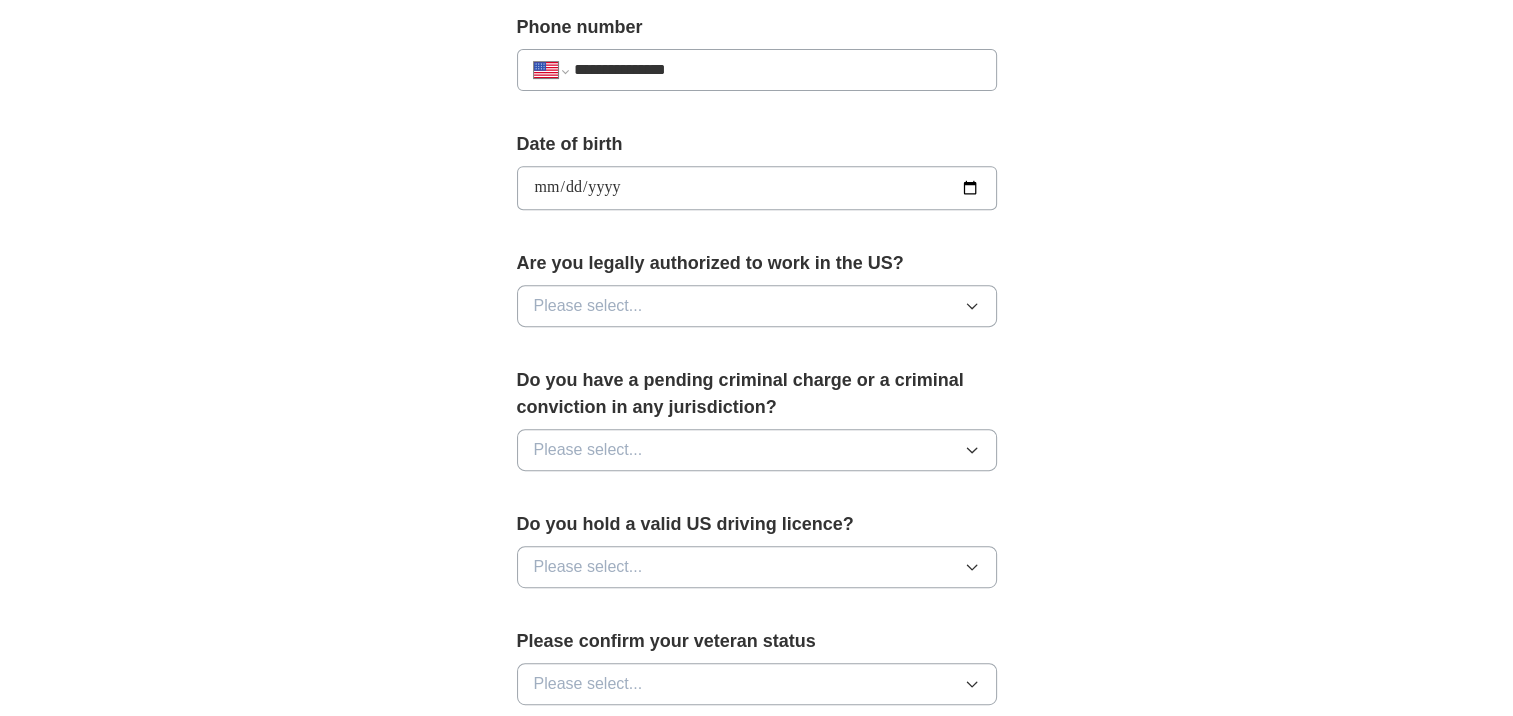 scroll, scrollTop: 800, scrollLeft: 0, axis: vertical 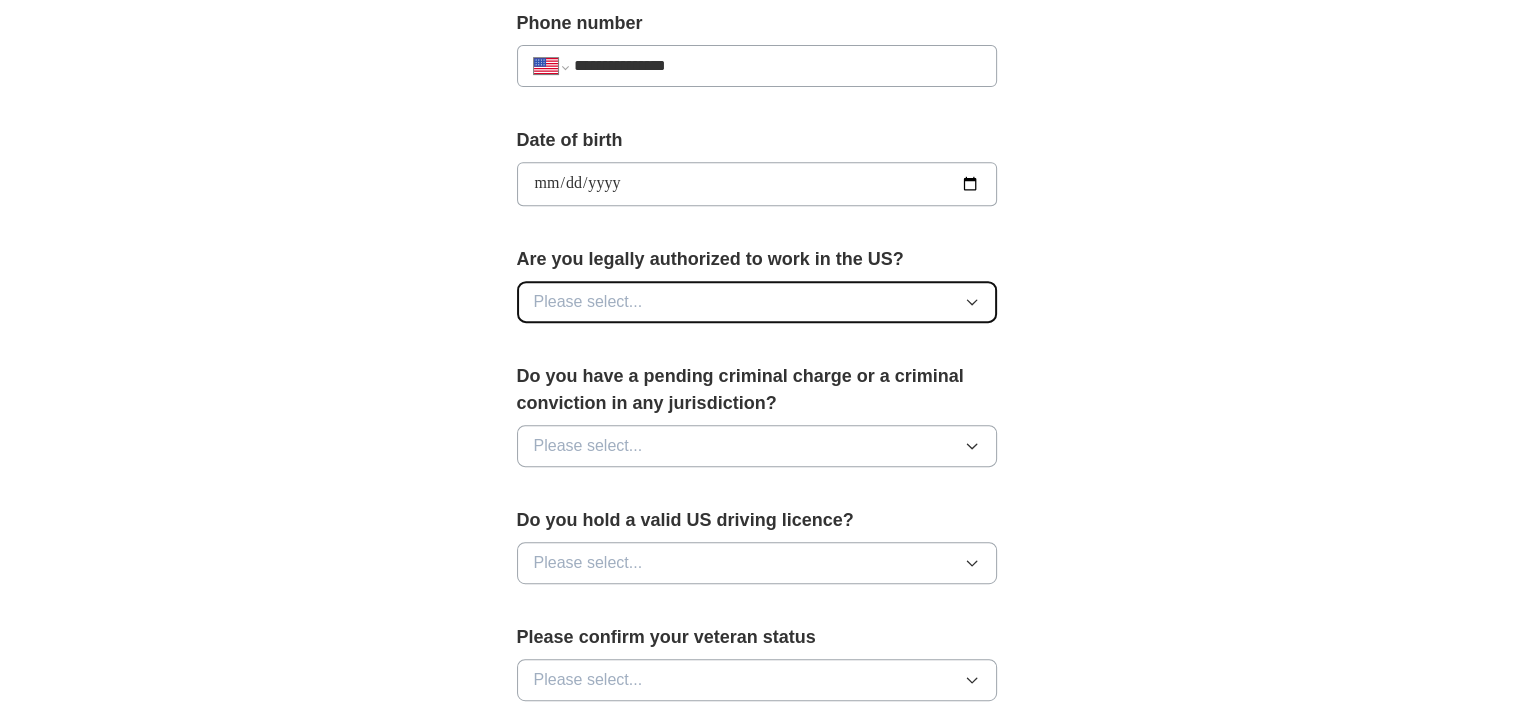 click on "Please select..." at bounding box center (757, 302) 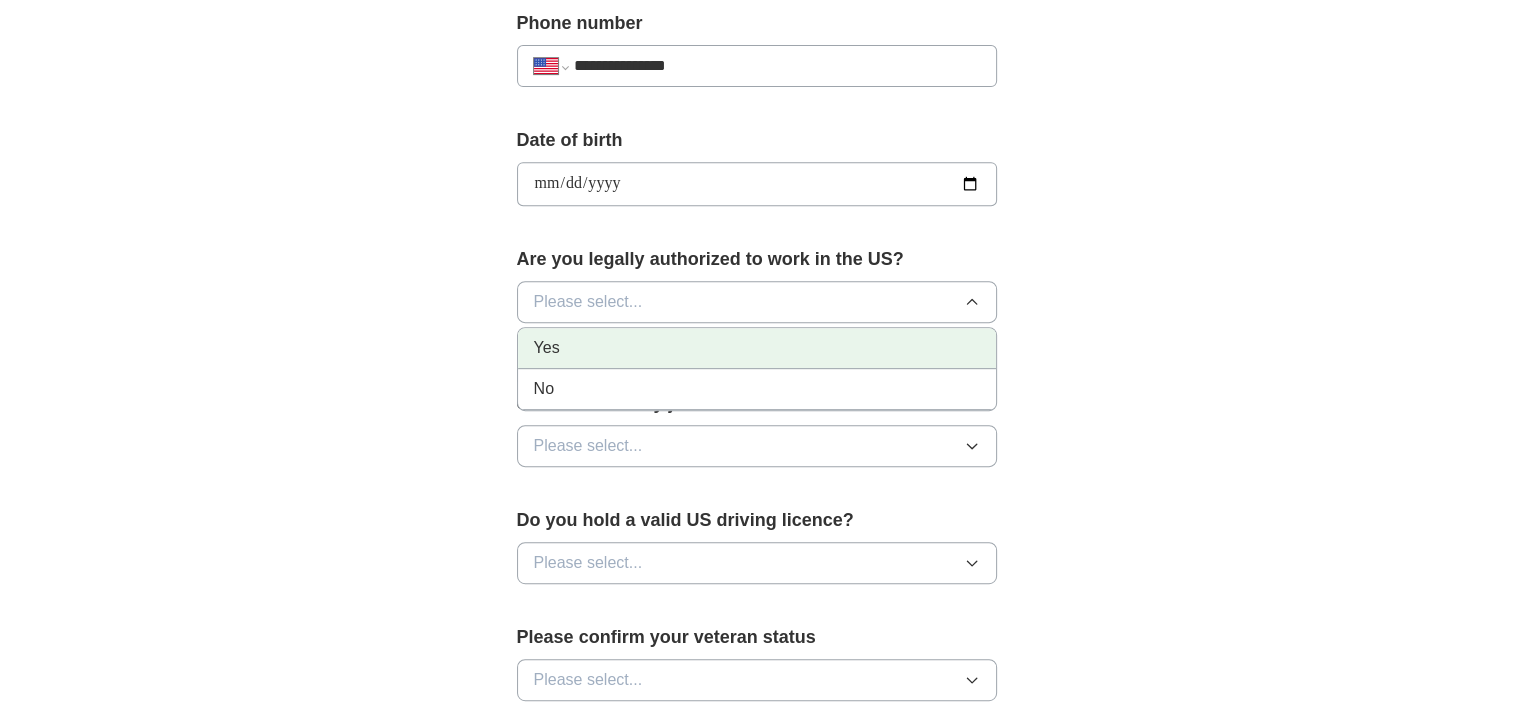 click on "Yes" at bounding box center (757, 348) 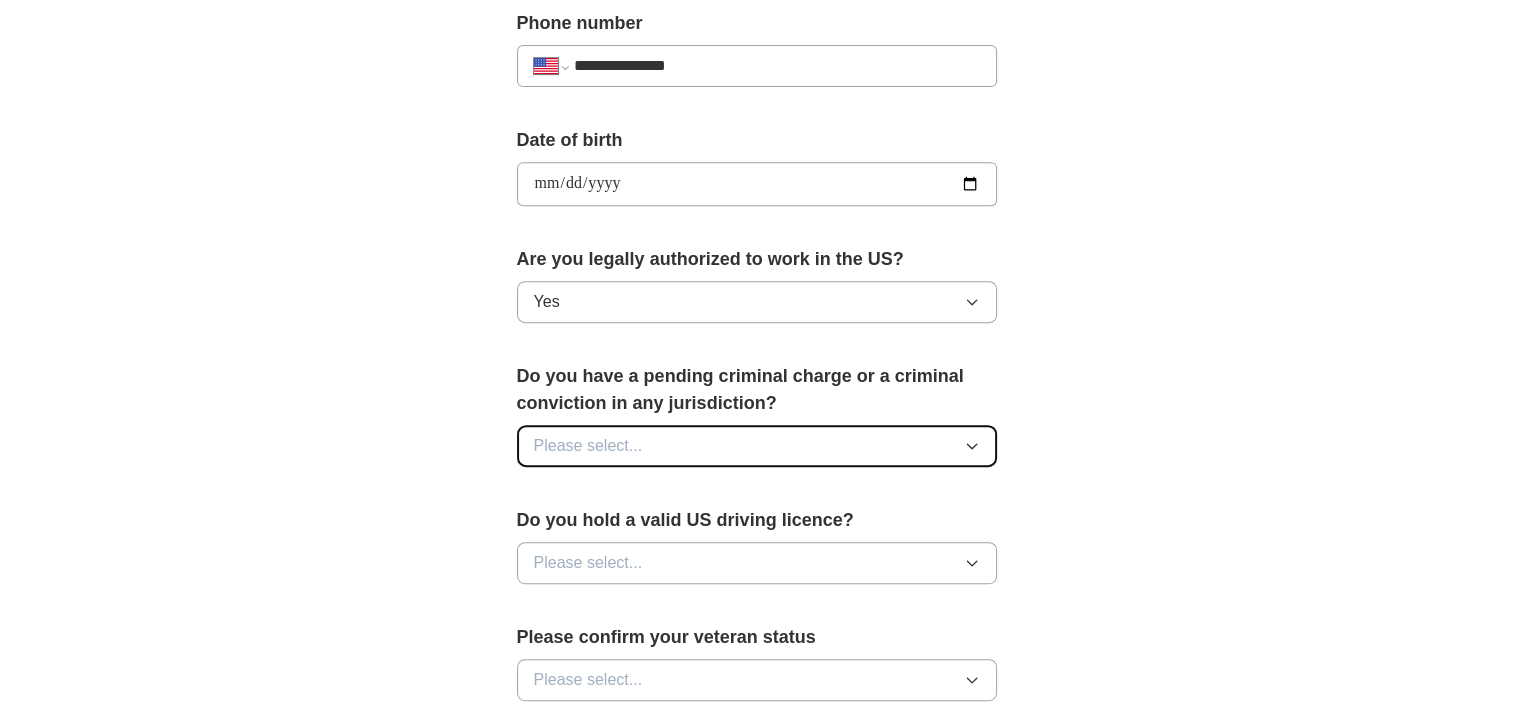 click on "Please select..." at bounding box center (757, 446) 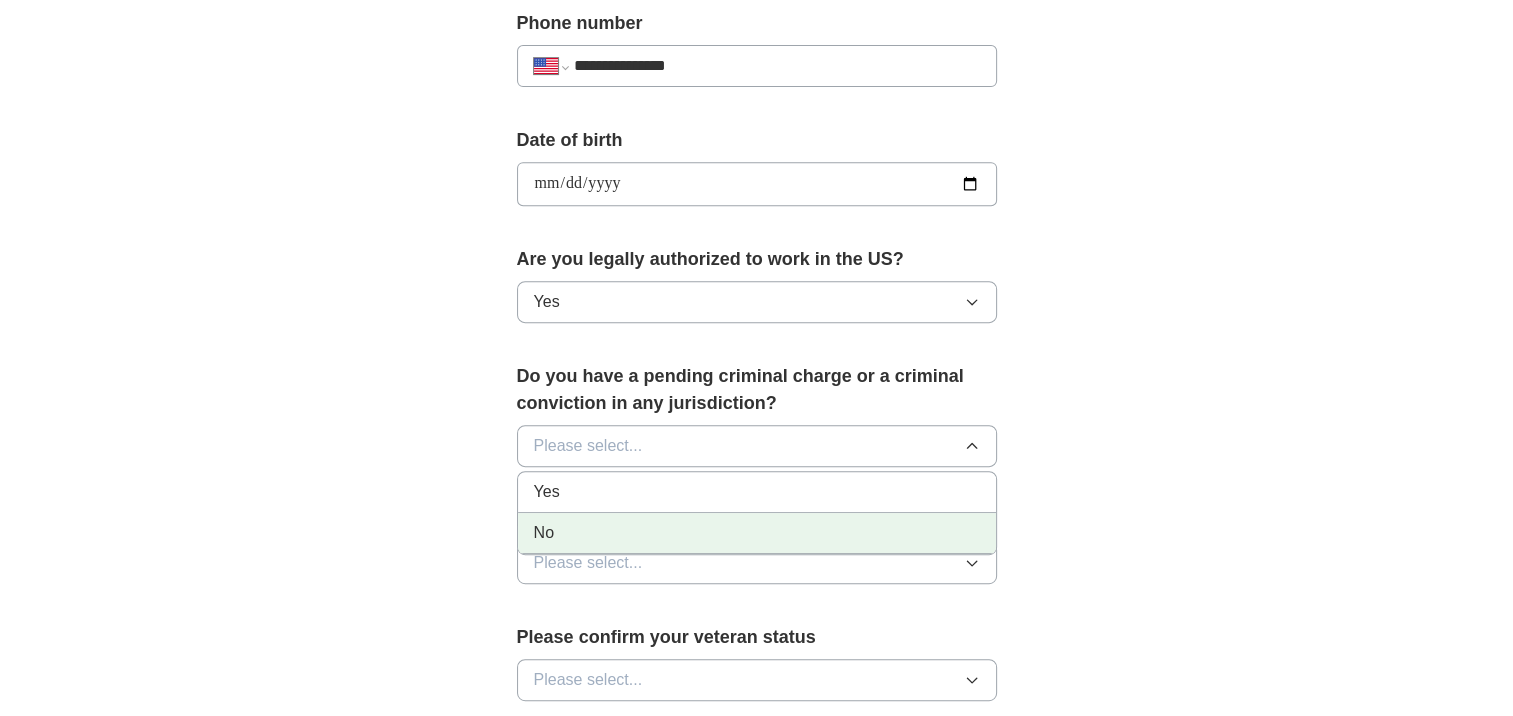 click on "No" at bounding box center [757, 533] 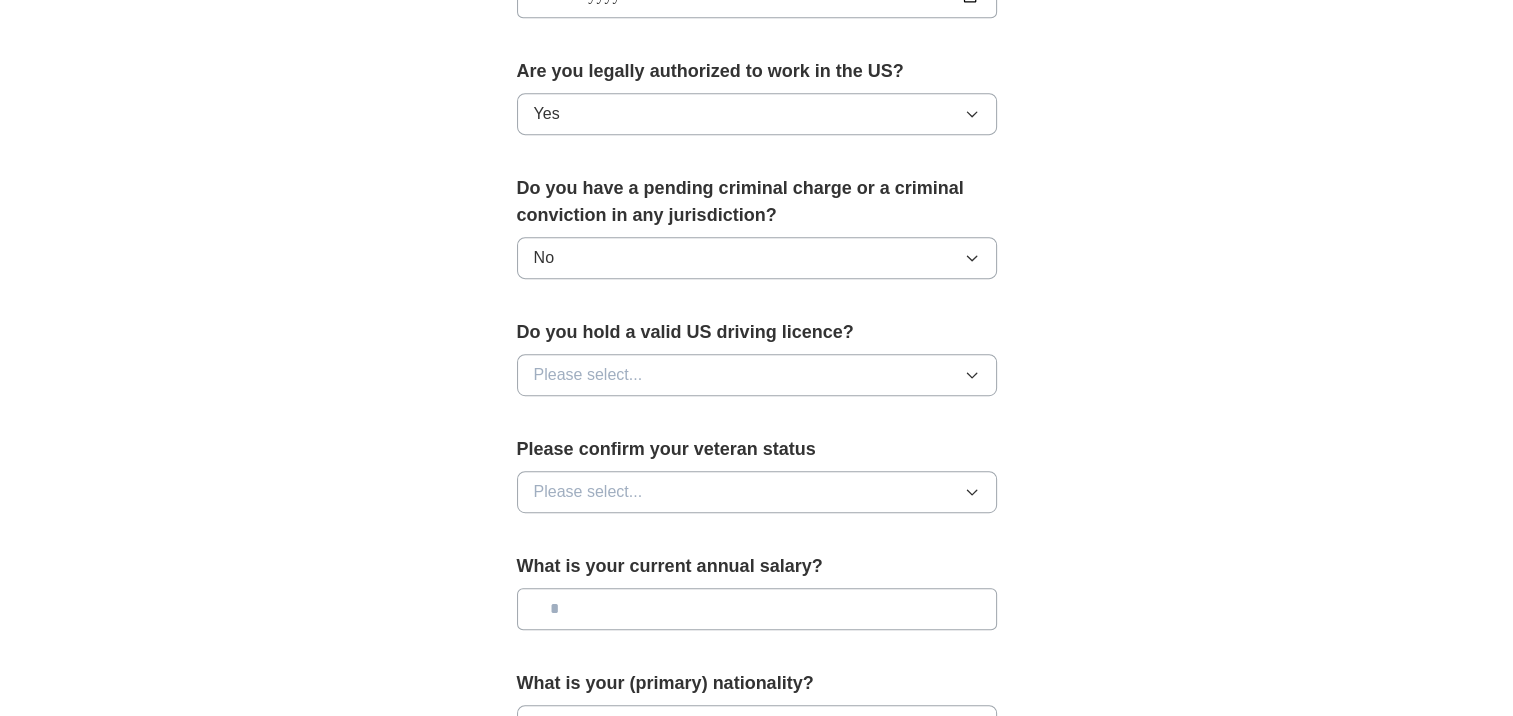 scroll, scrollTop: 1000, scrollLeft: 0, axis: vertical 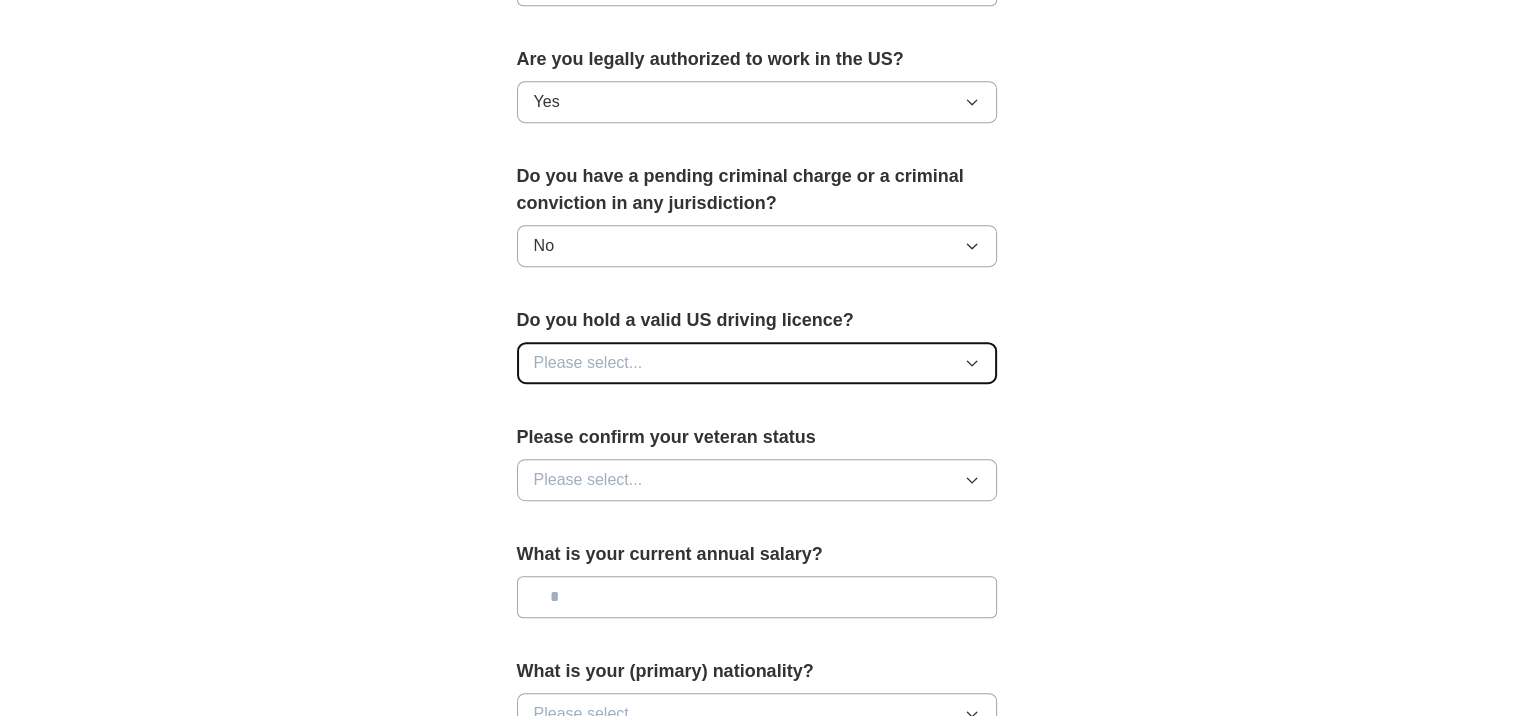 click on "Please select..." at bounding box center [588, 363] 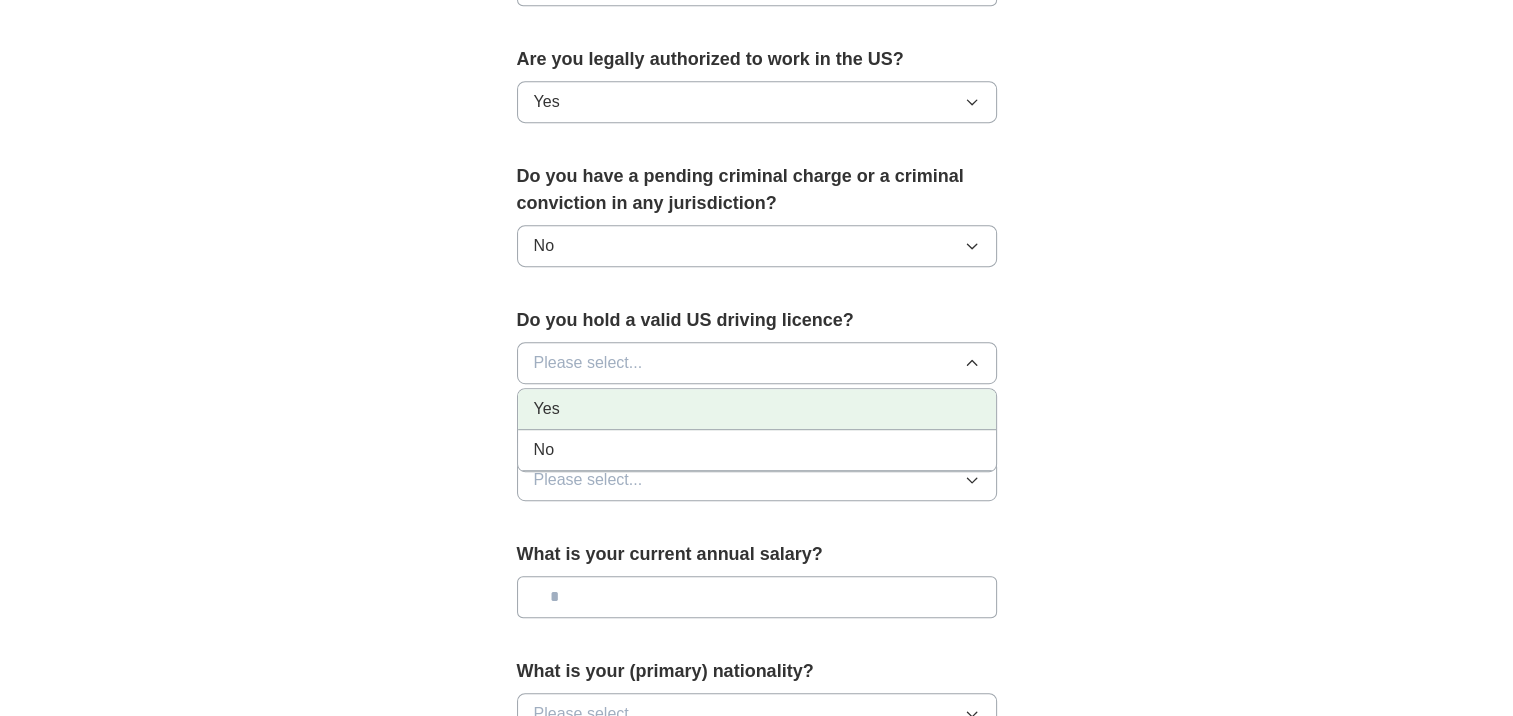 click on "Yes" at bounding box center [757, 409] 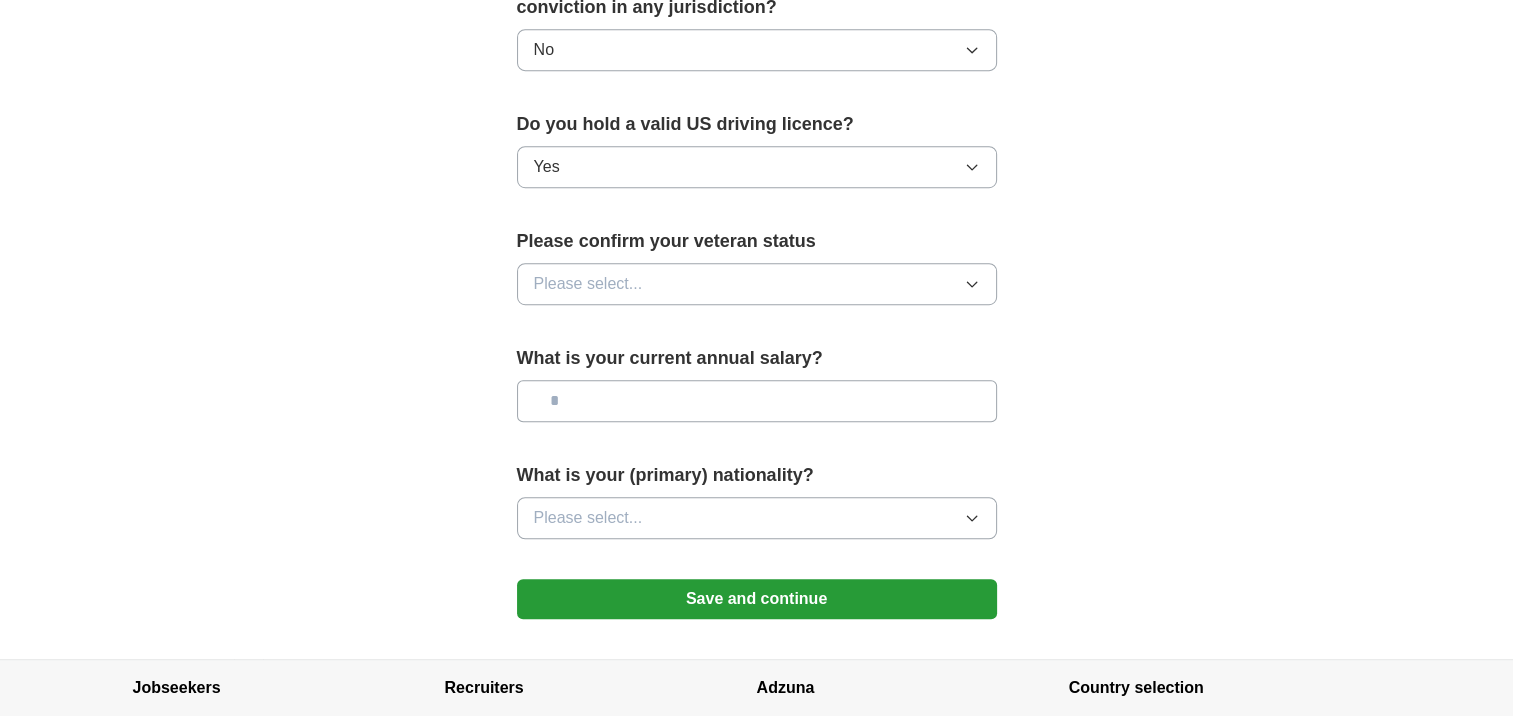 scroll, scrollTop: 1200, scrollLeft: 0, axis: vertical 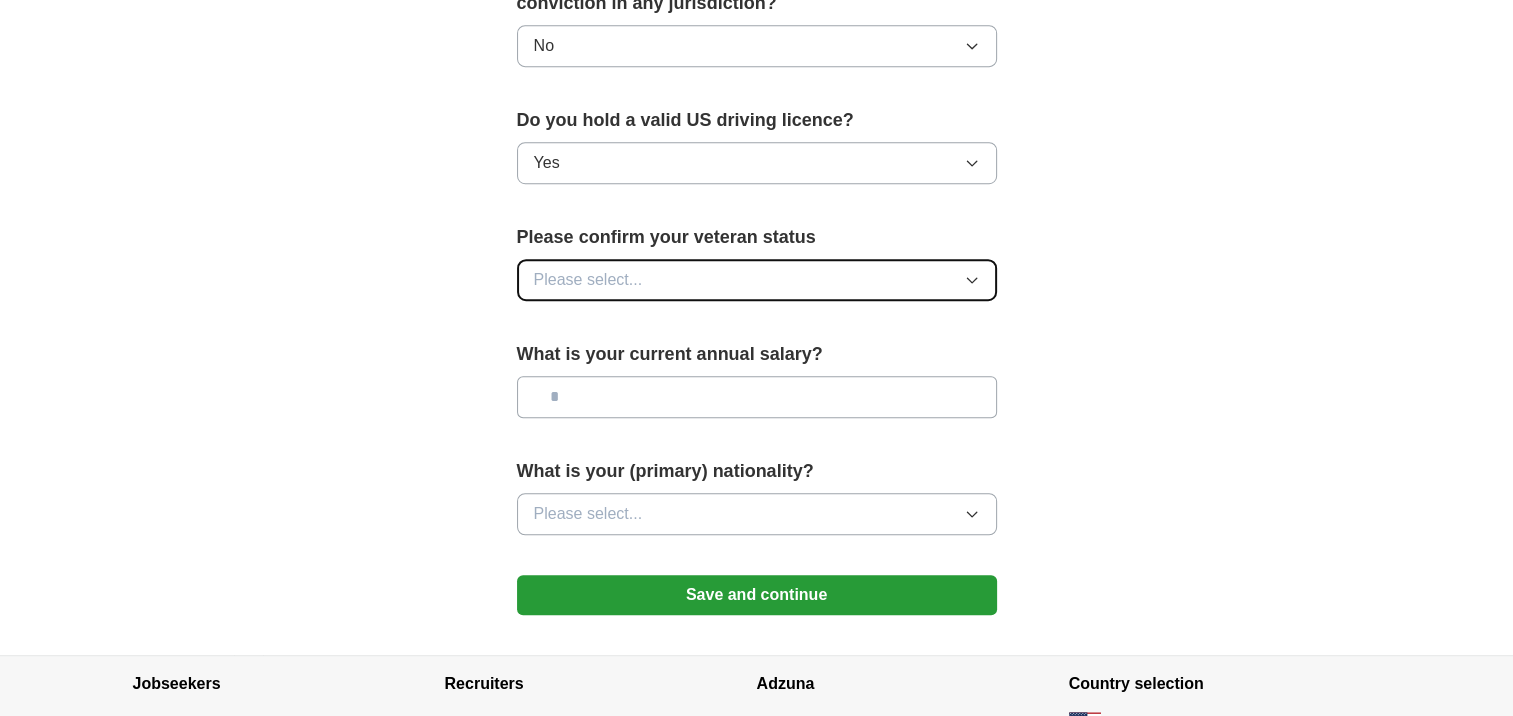 click on "Please select..." at bounding box center [757, 280] 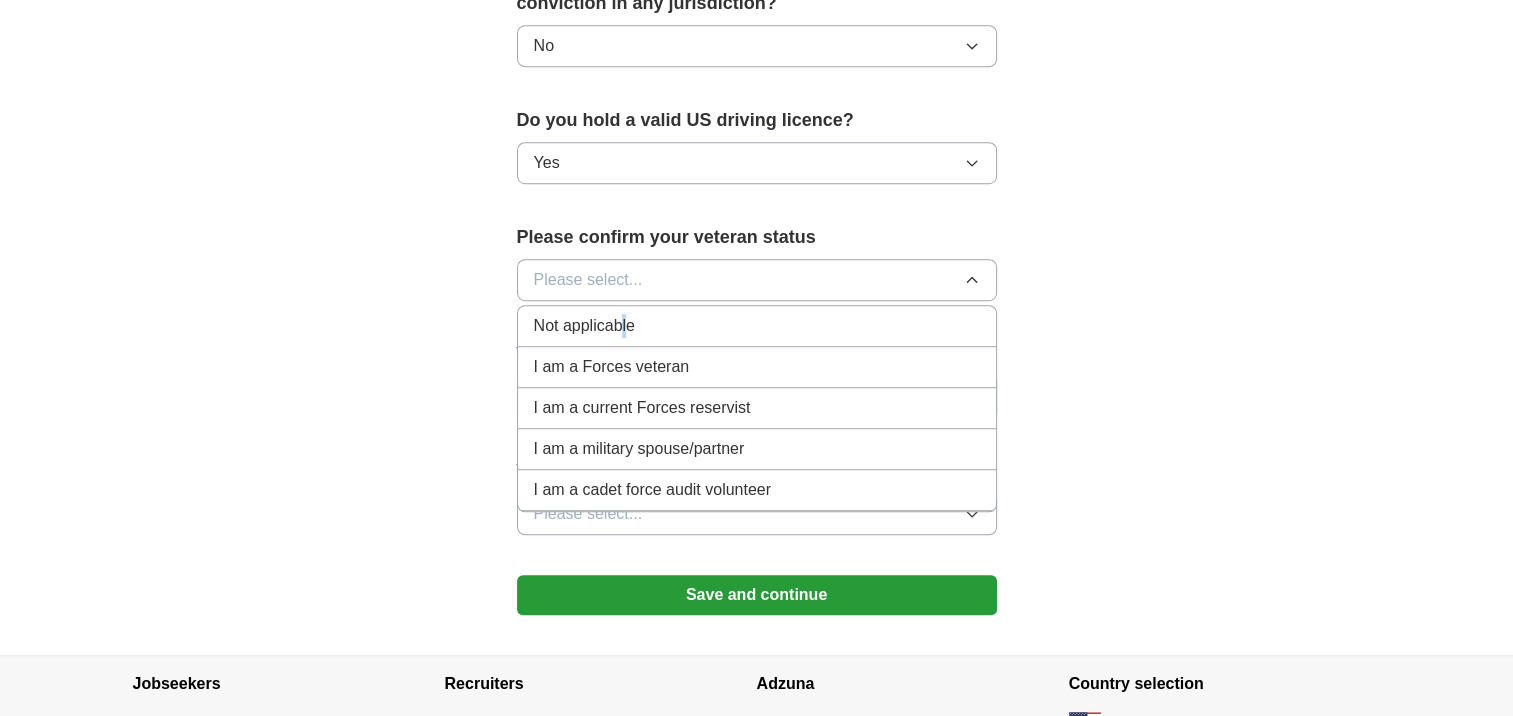 click on "Not applicable" at bounding box center (757, 326) 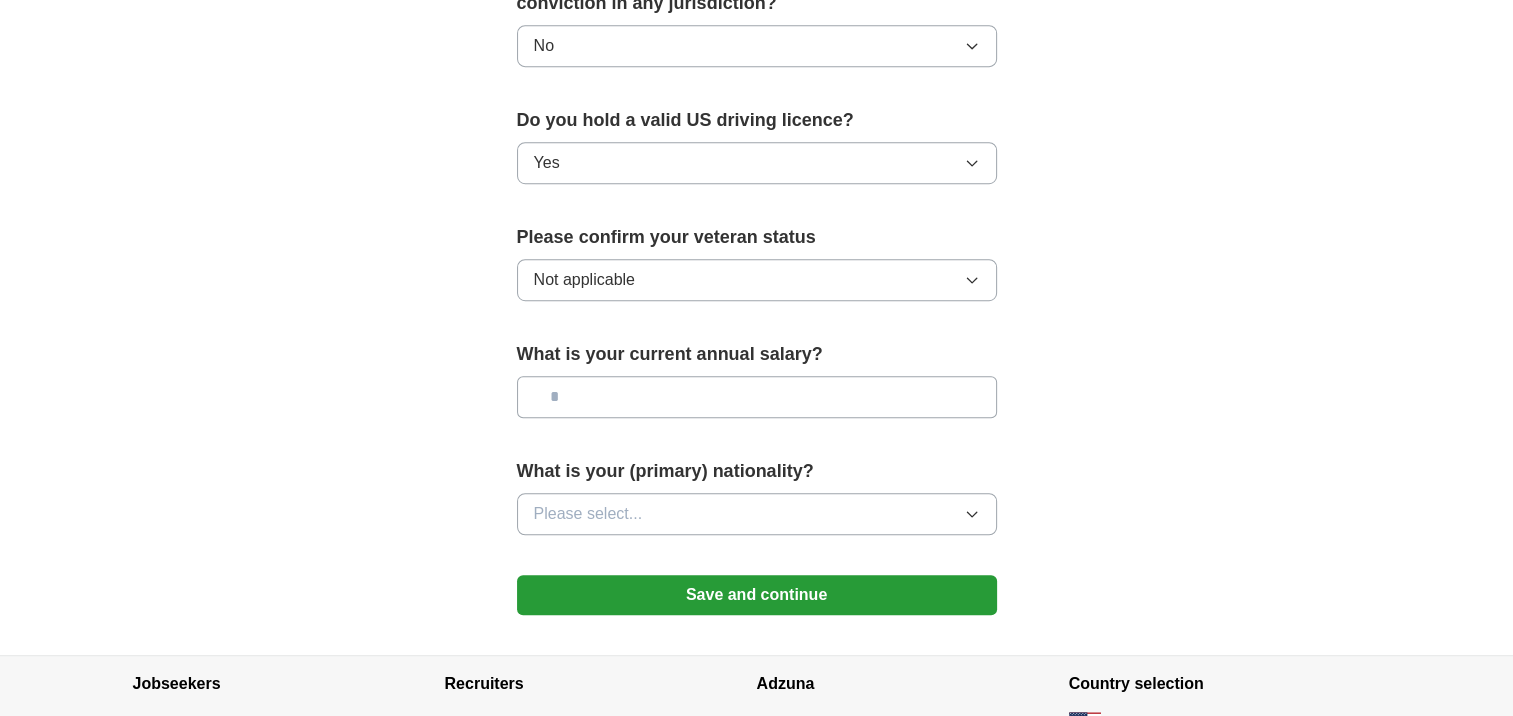click at bounding box center [757, 397] 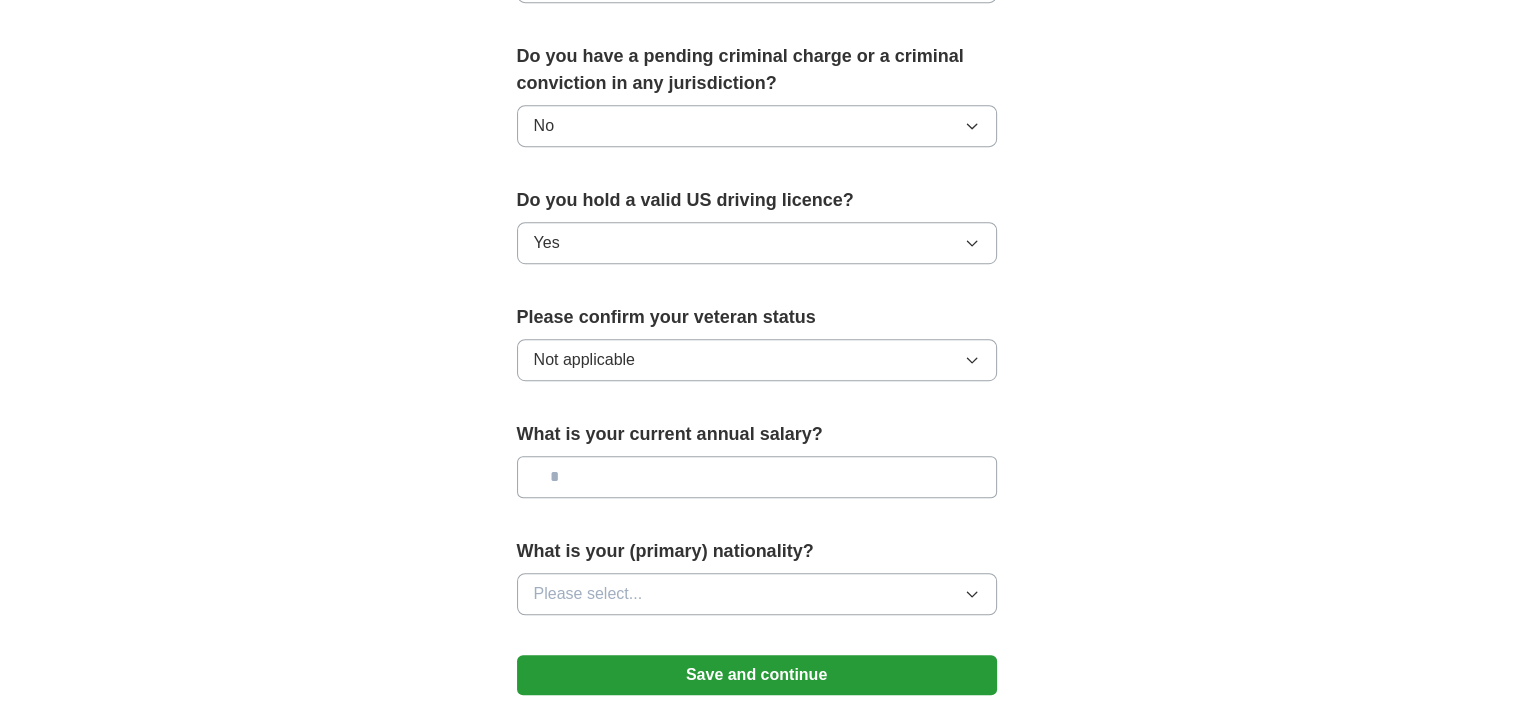 scroll, scrollTop: 1235, scrollLeft: 0, axis: vertical 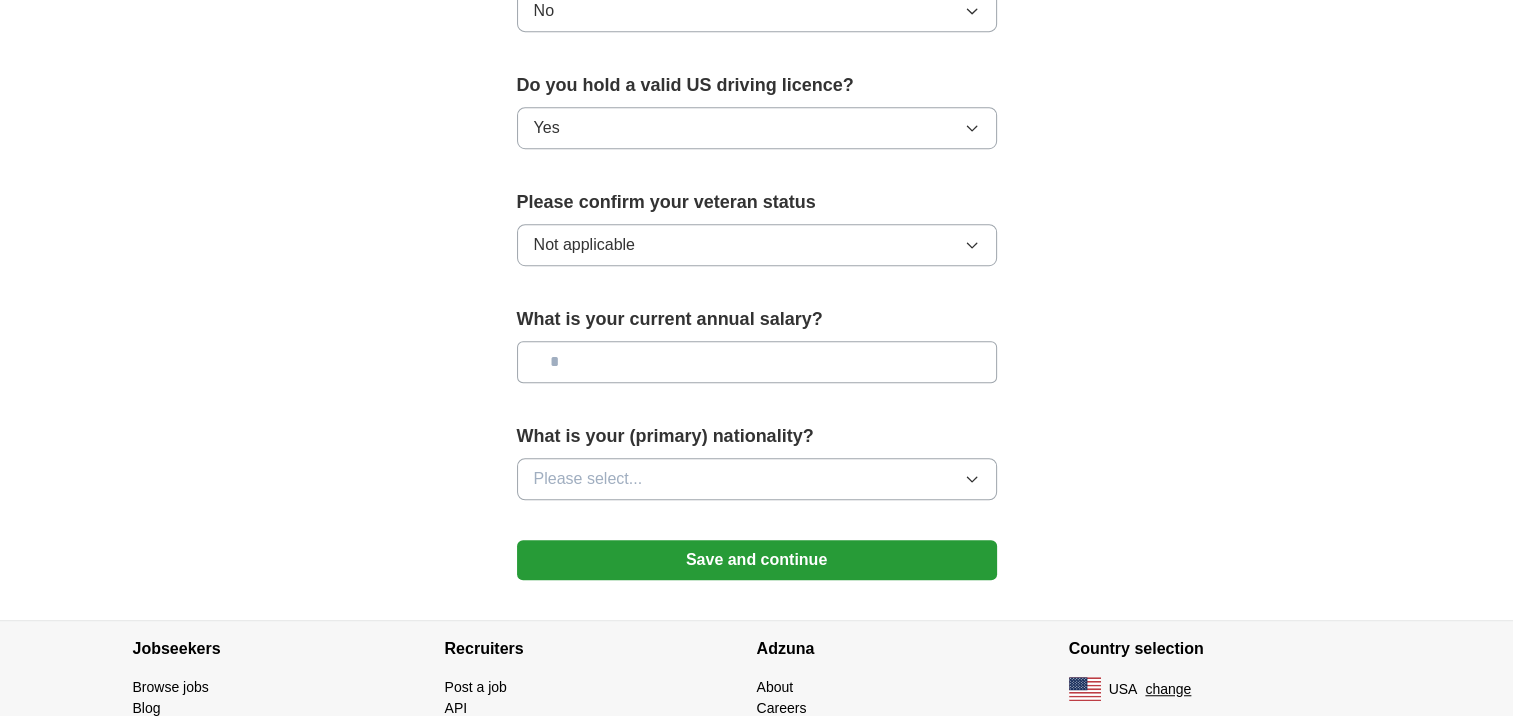 click at bounding box center [757, 362] 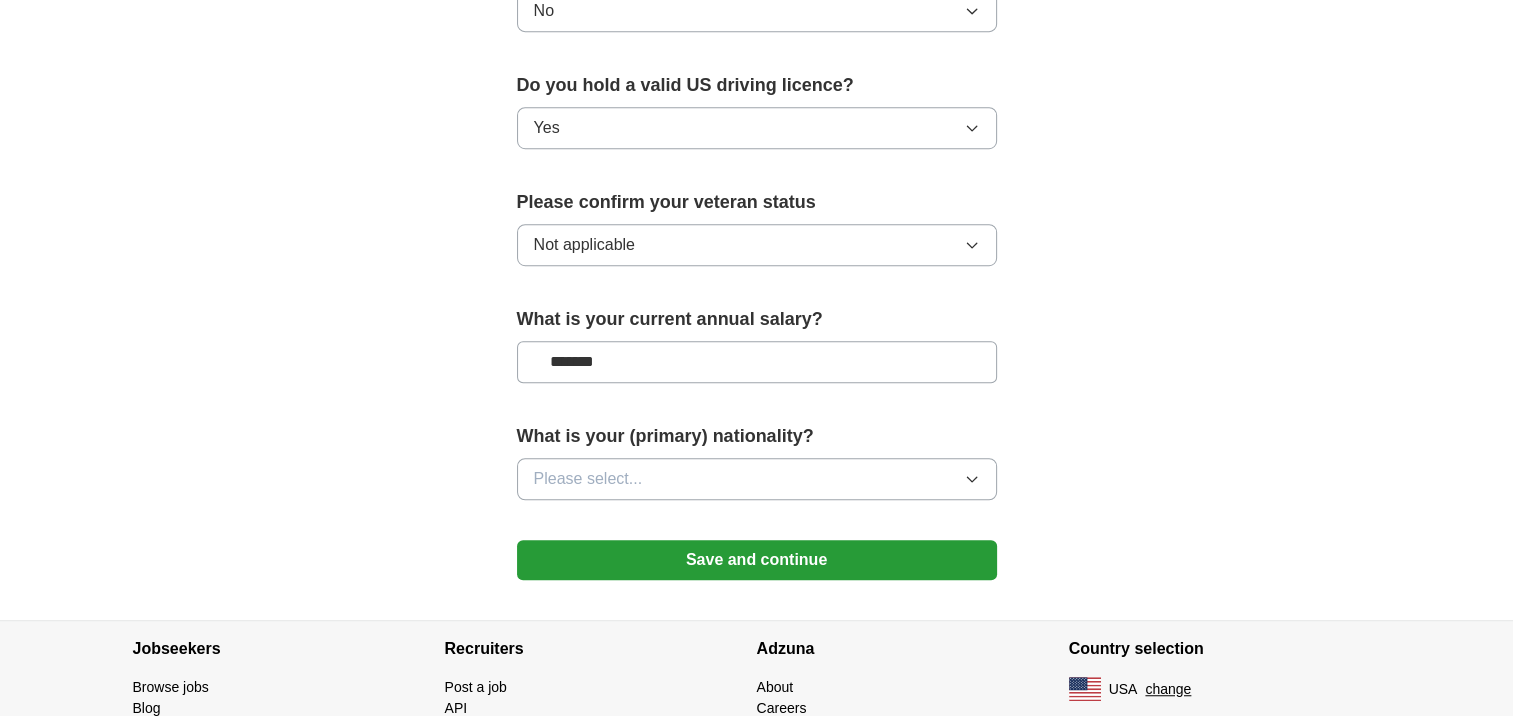 type on "*******" 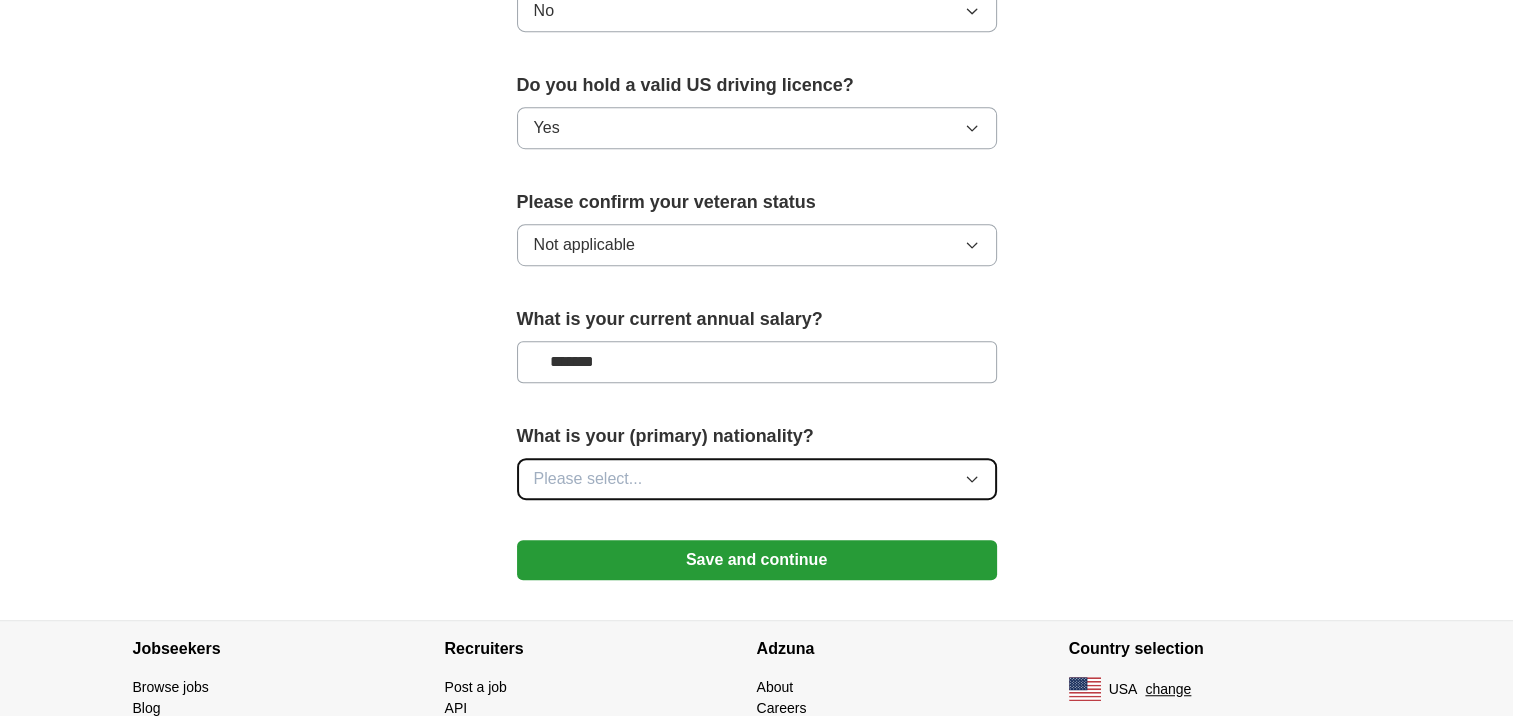 click on "Please select..." at bounding box center (757, 479) 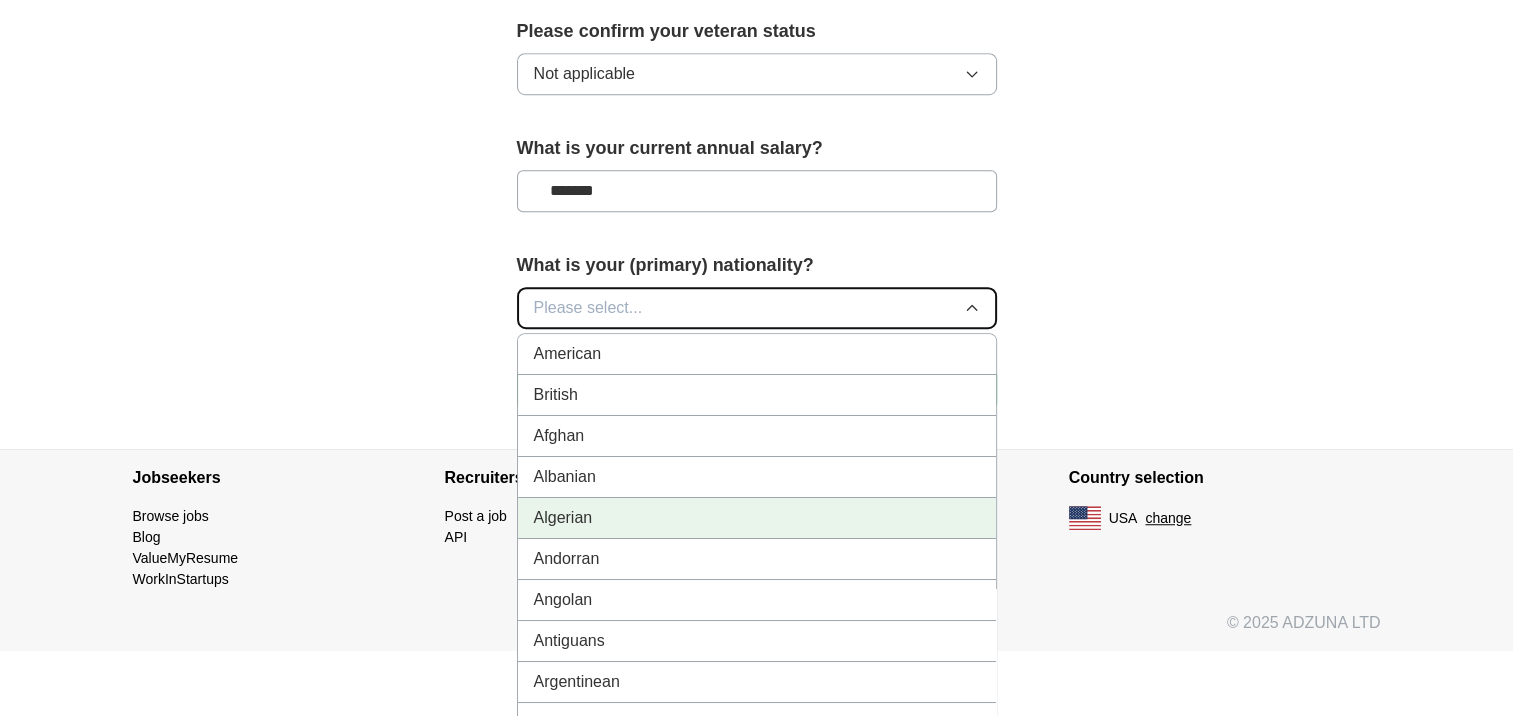 scroll, scrollTop: 1417, scrollLeft: 0, axis: vertical 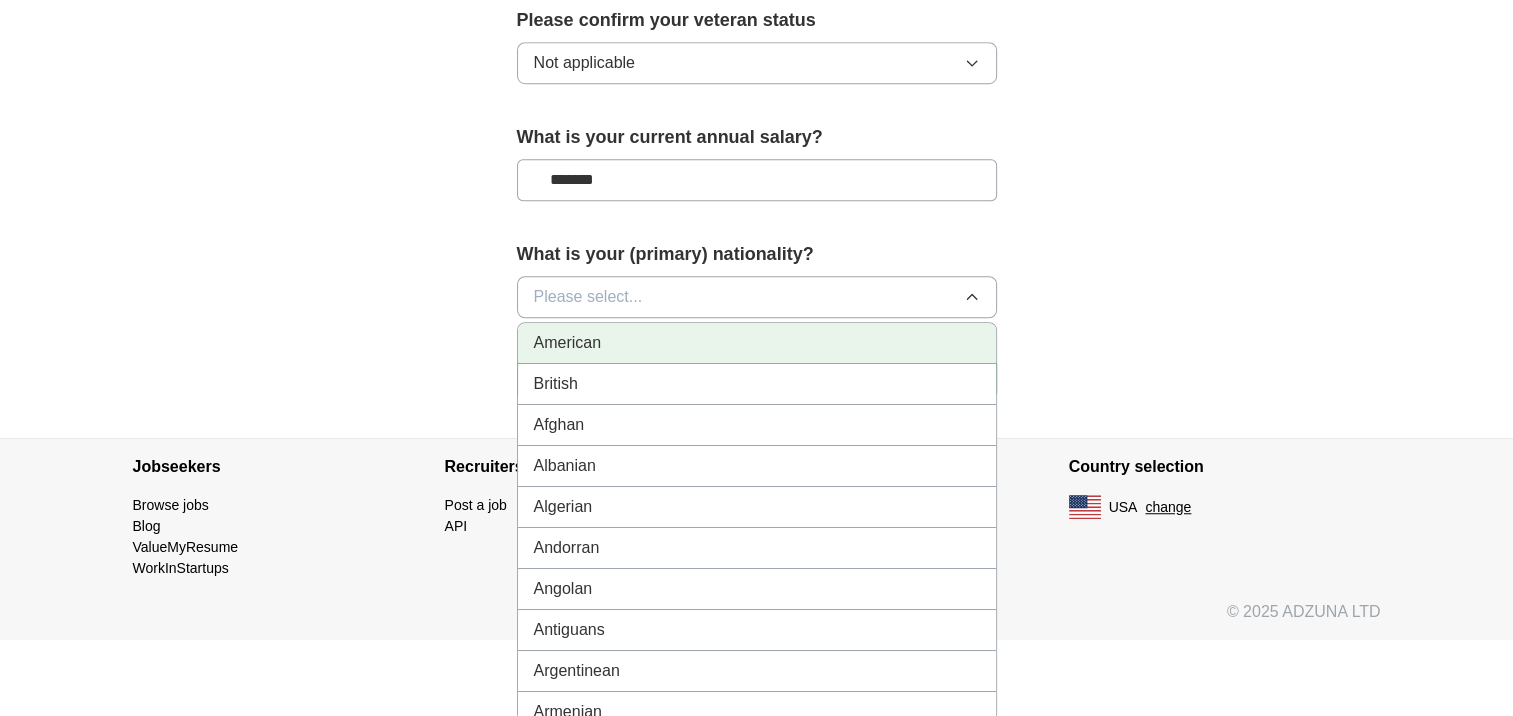 click on "American" at bounding box center (757, 343) 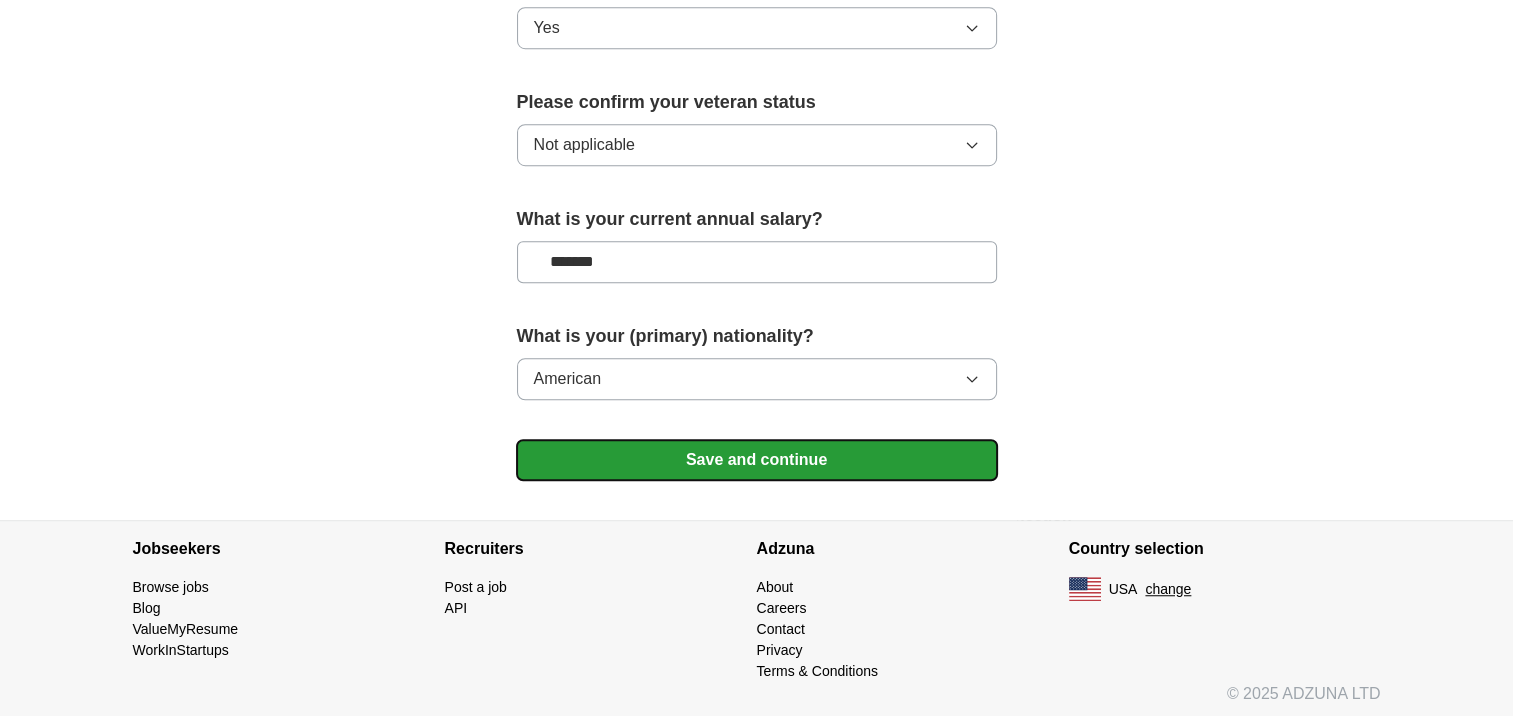 click on "Save and continue" at bounding box center [757, 460] 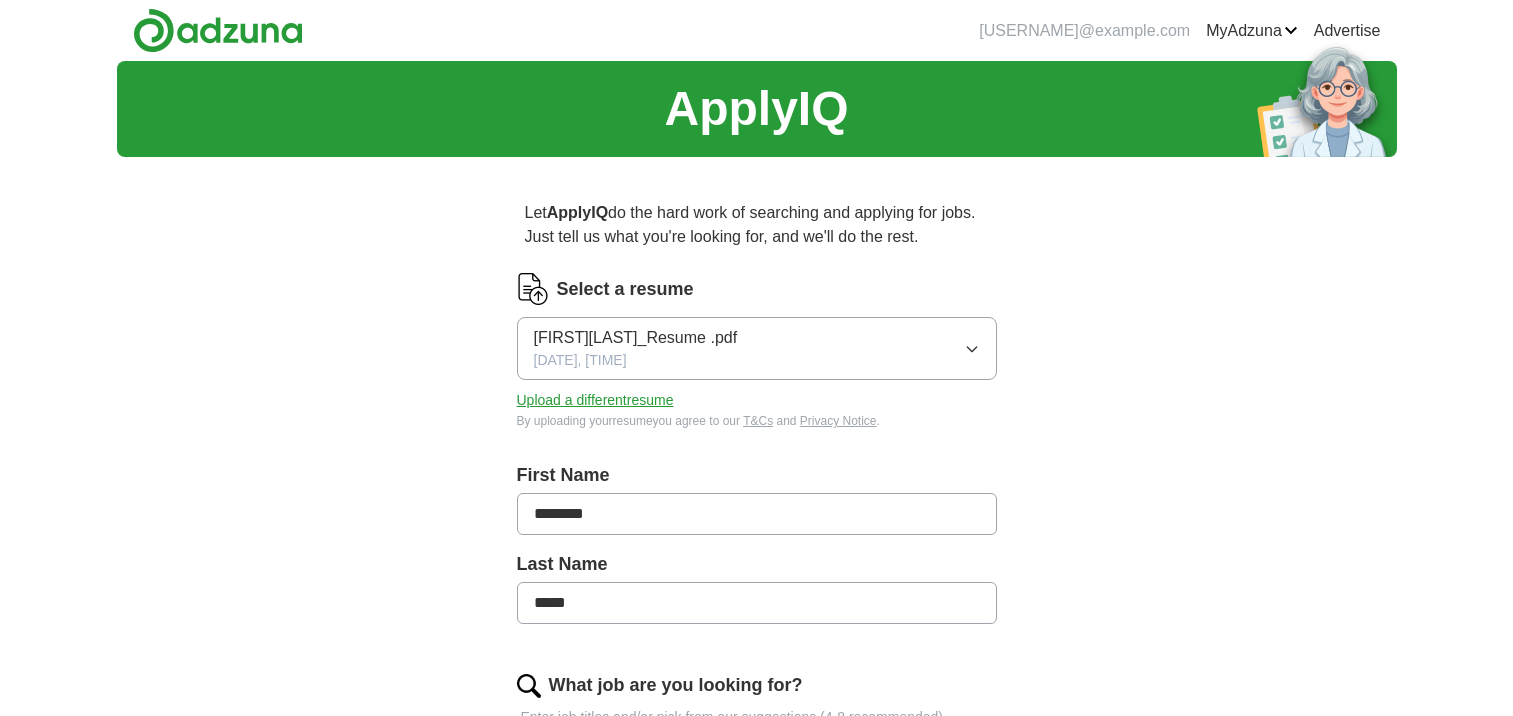 scroll, scrollTop: 0, scrollLeft: 0, axis: both 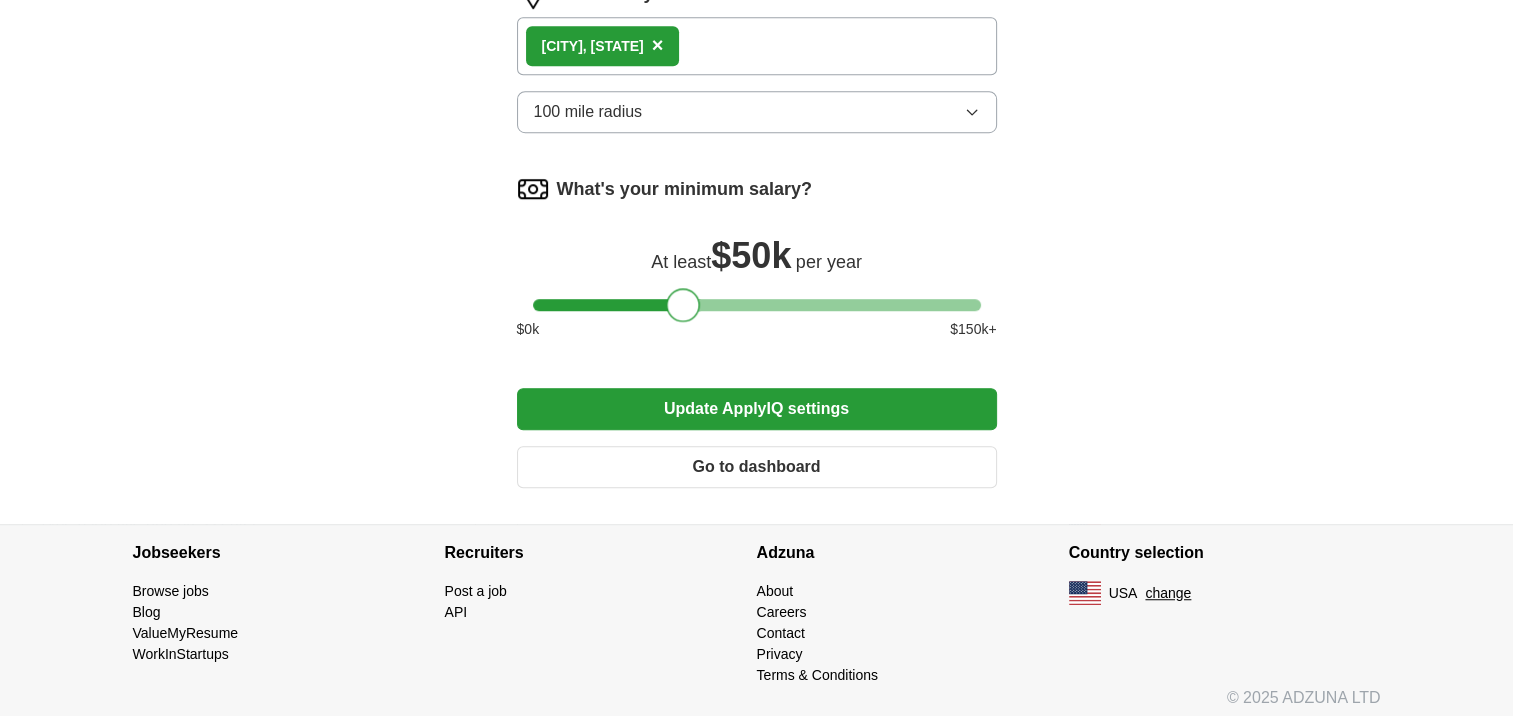 drag, startPoint x: 548, startPoint y: 302, endPoint x: 687, endPoint y: 285, distance: 140.0357 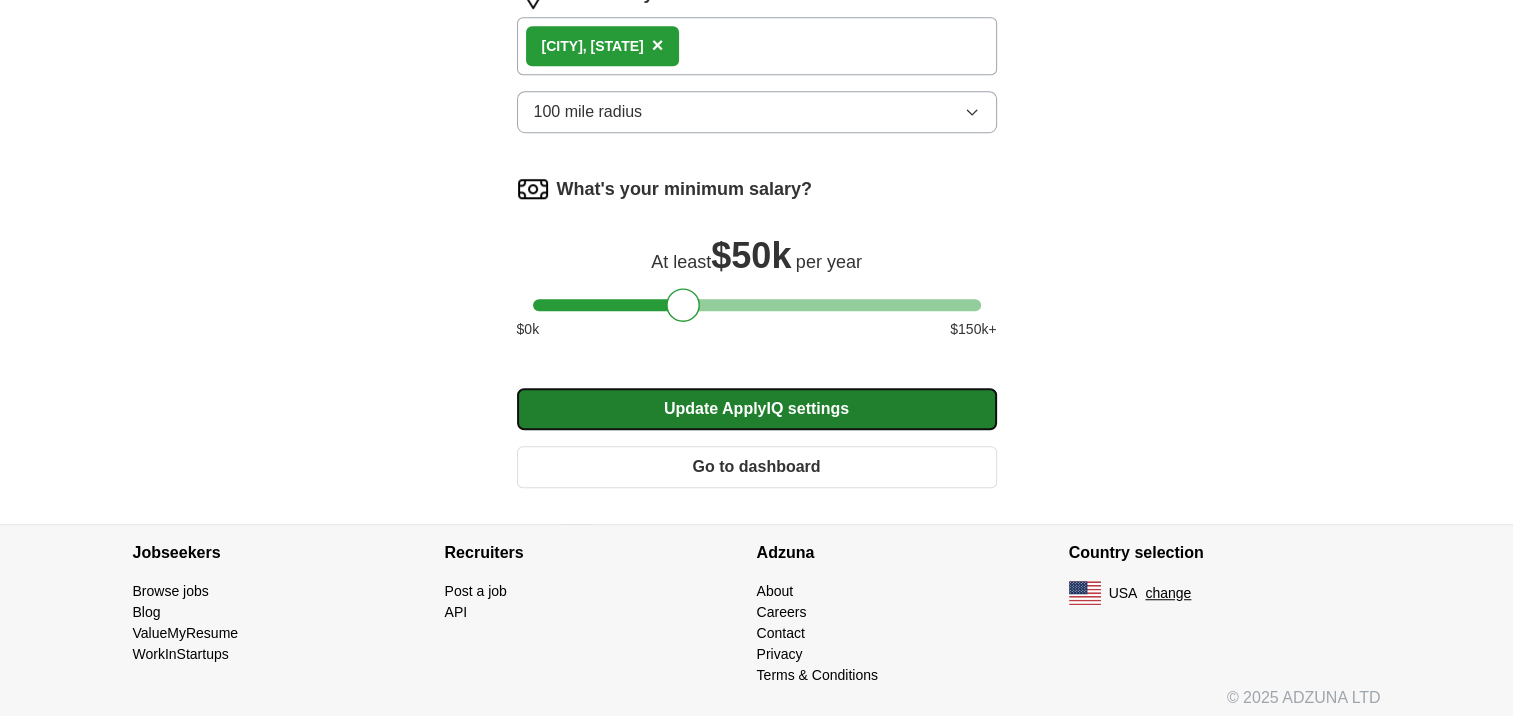 click on "Update ApplyIQ settings" at bounding box center [757, 409] 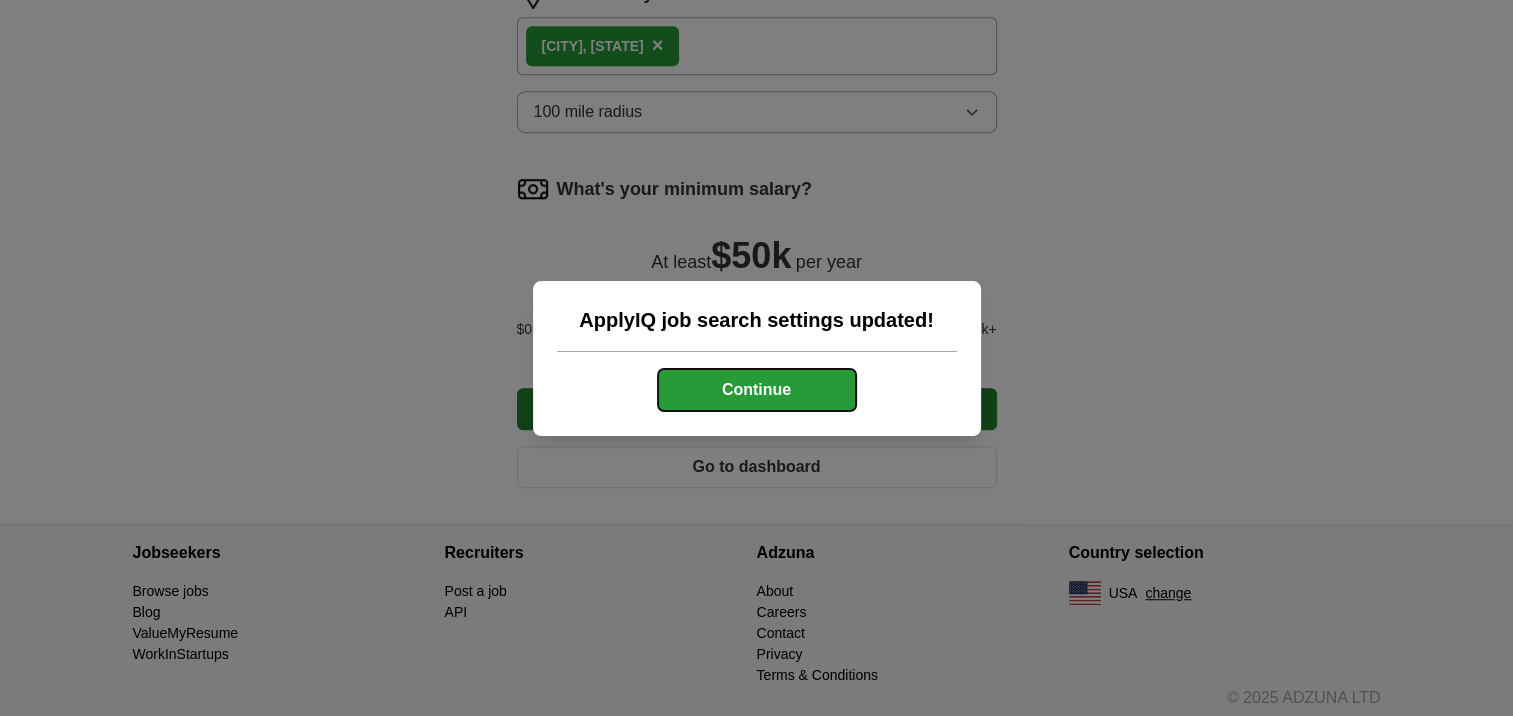 click on "Continue" at bounding box center (757, 390) 